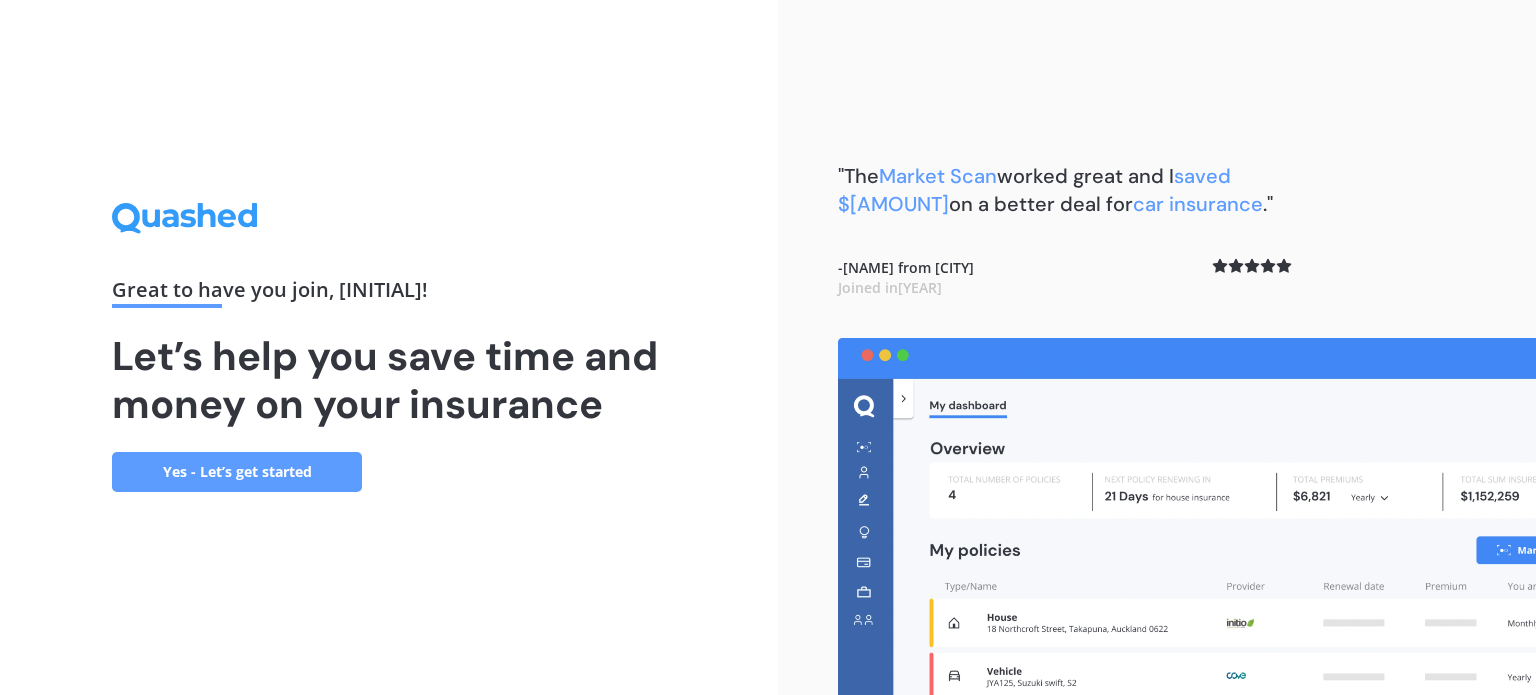 scroll, scrollTop: 0, scrollLeft: 0, axis: both 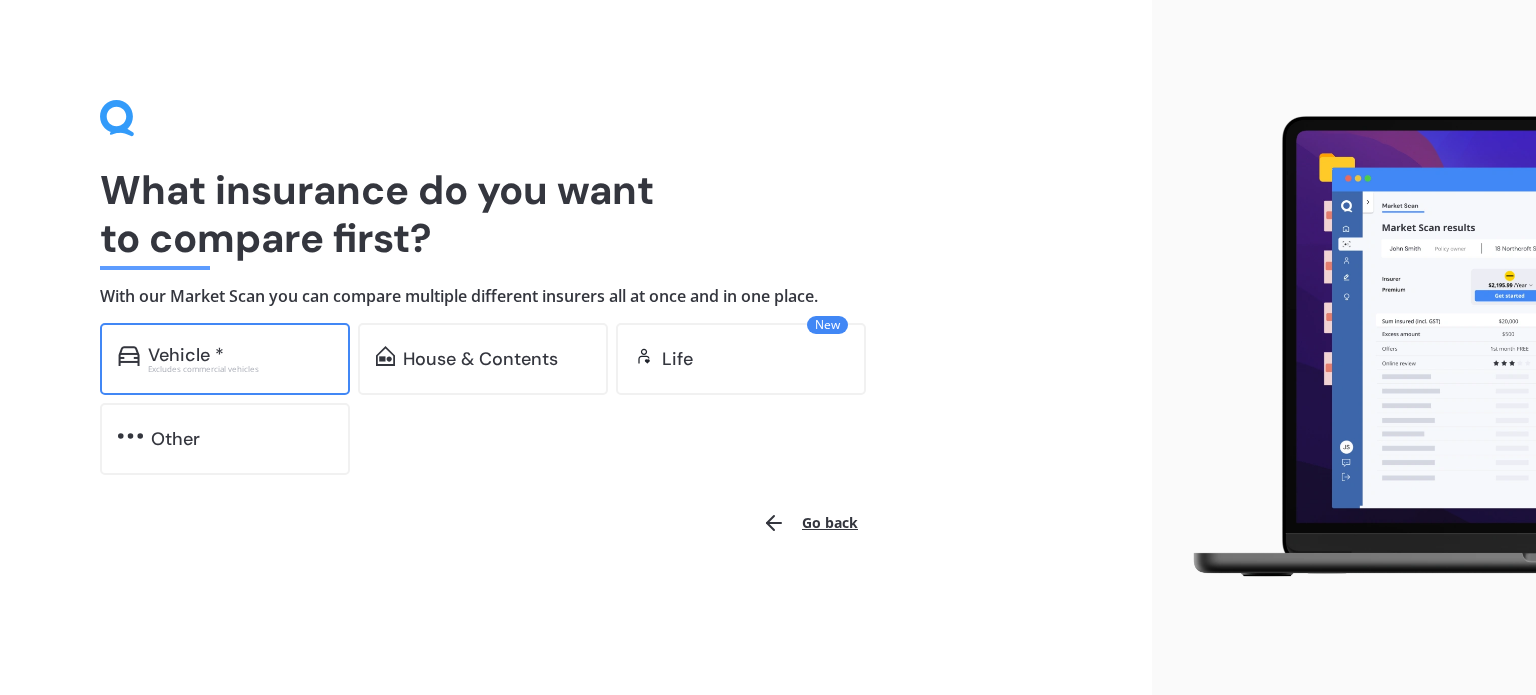 click on "Excludes commercial vehicles" at bounding box center [240, 369] 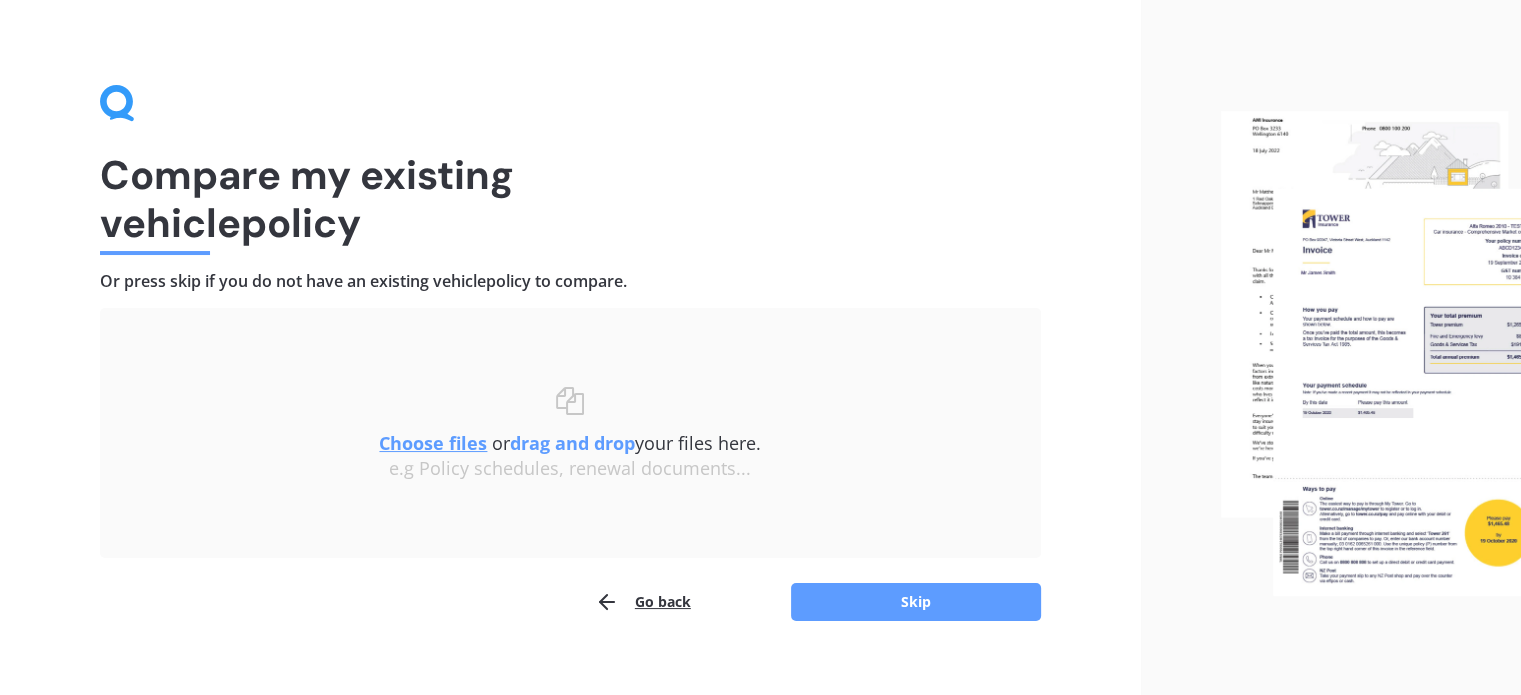 scroll, scrollTop: 41, scrollLeft: 0, axis: vertical 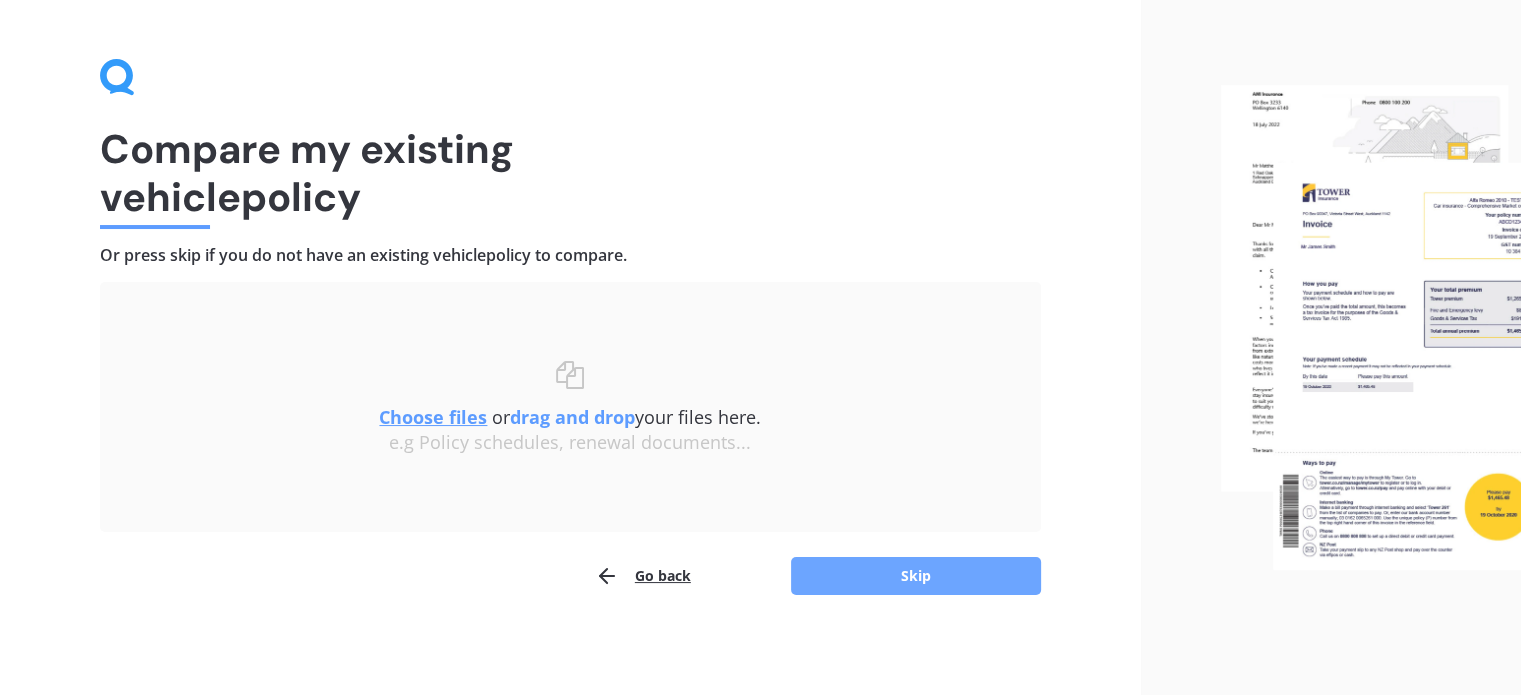 click on "Skip" at bounding box center [916, 576] 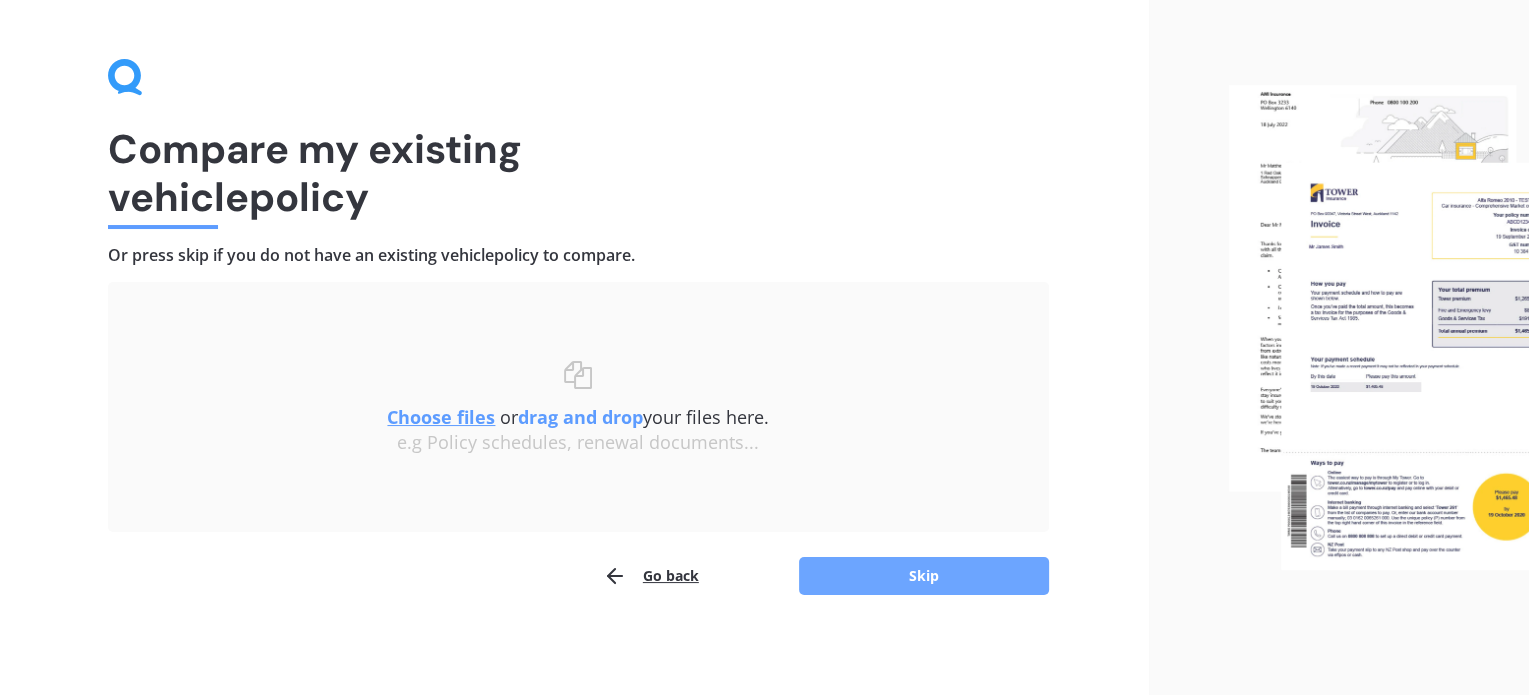scroll, scrollTop: 0, scrollLeft: 0, axis: both 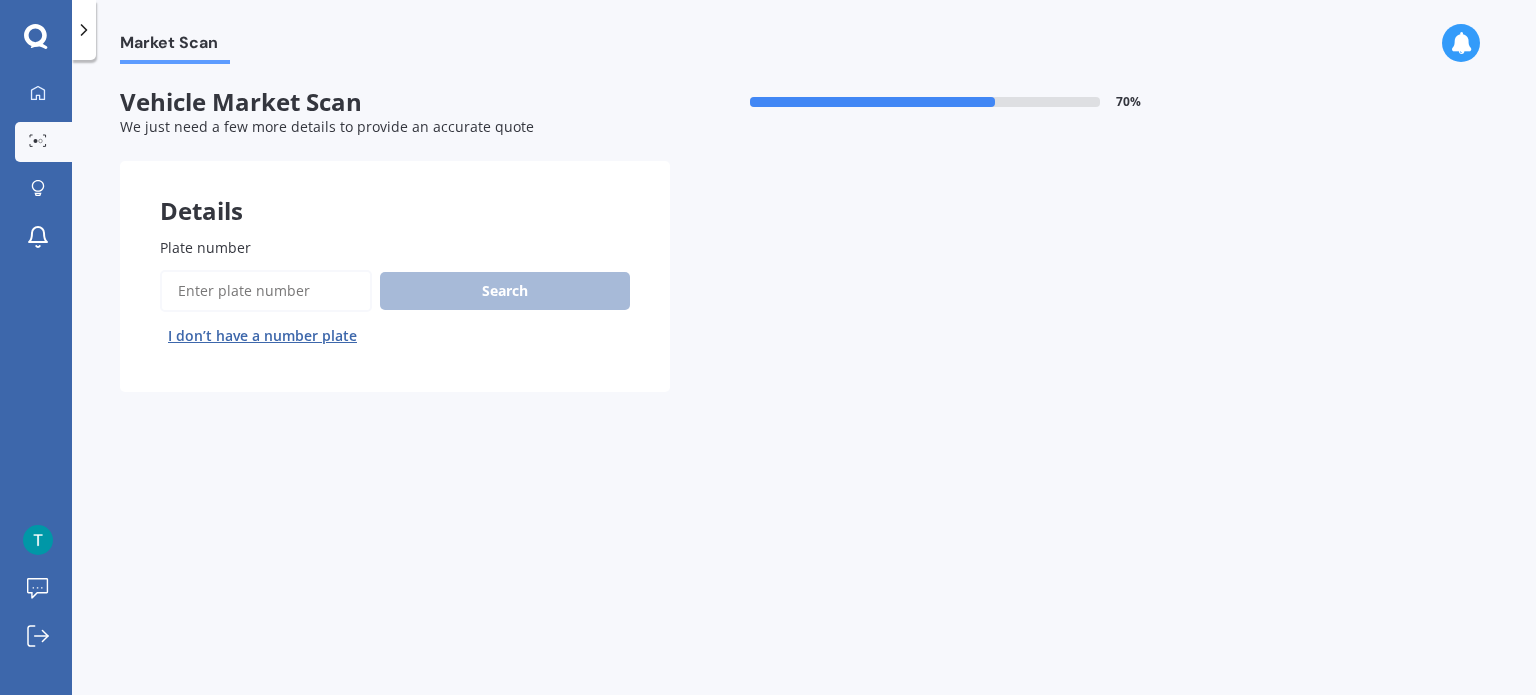 click on "Plate number" at bounding box center (266, 291) 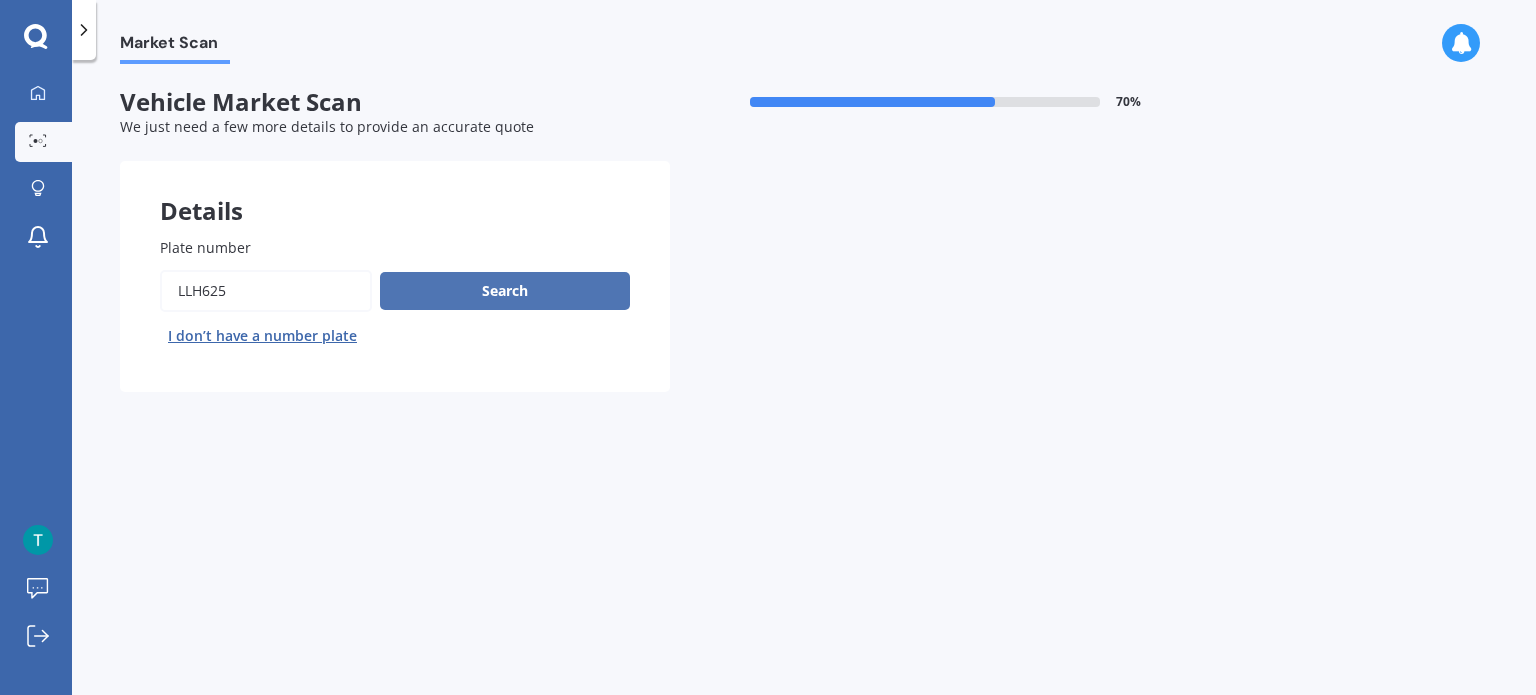 type on "llh625" 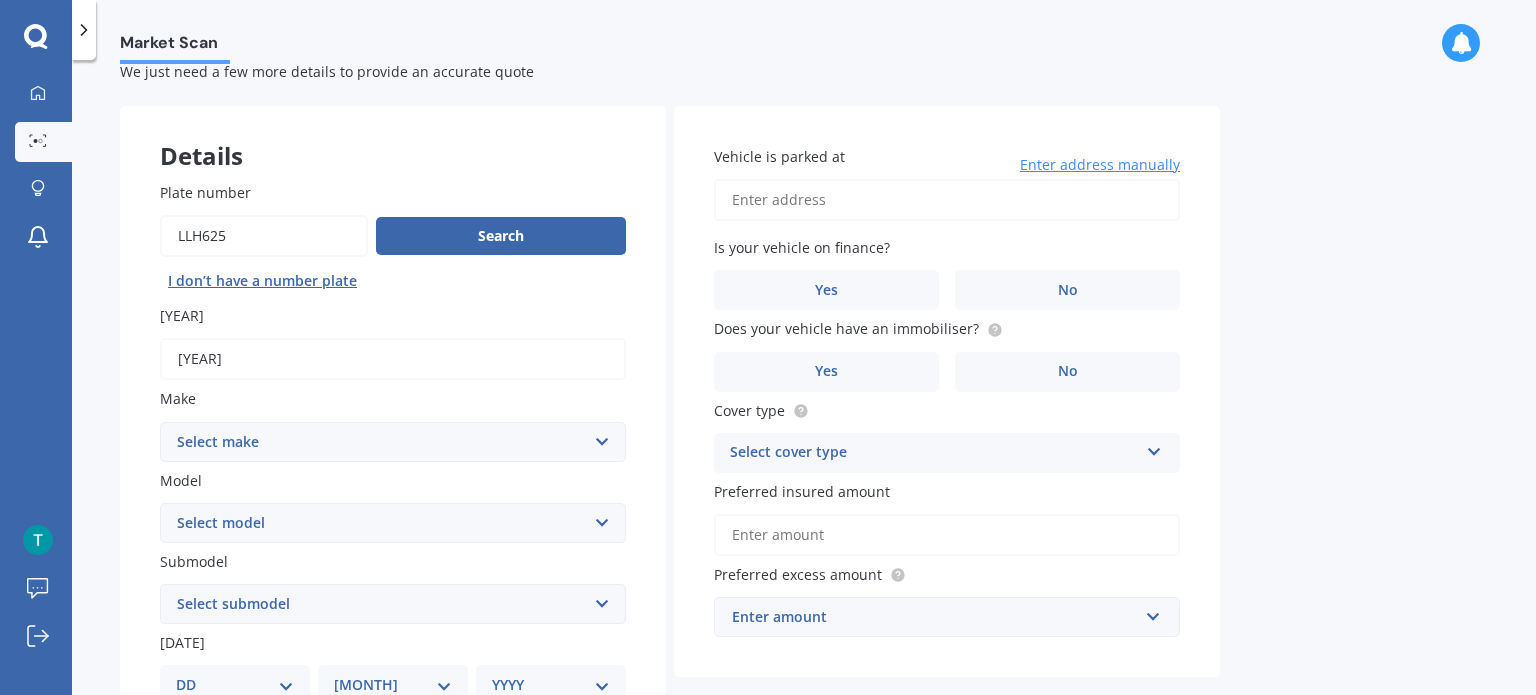scroll, scrollTop: 100, scrollLeft: 0, axis: vertical 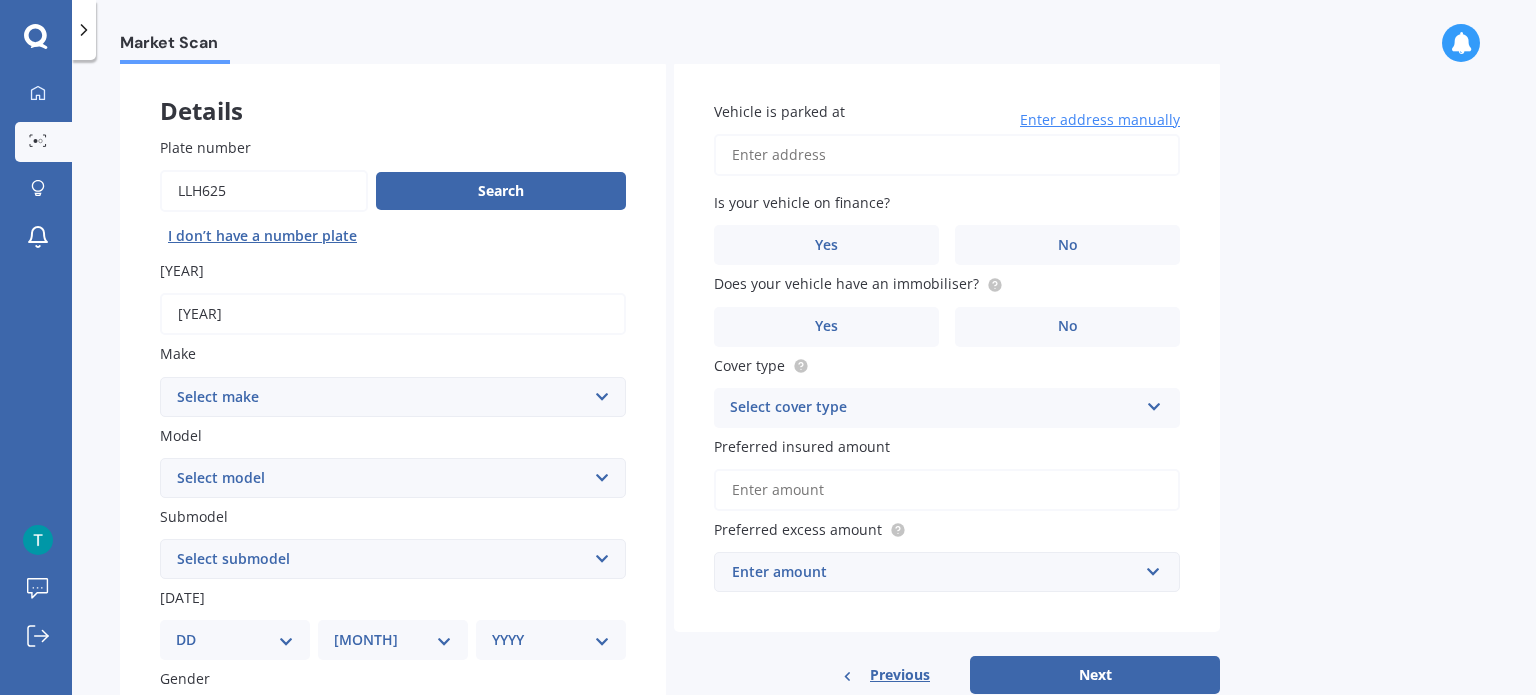 click on "Select make AC ALFA ROMEO ASTON MARTIN AUDI AUSTIN BEDFORD Bentley BMW BYD CADILLAC CAN-AM CHERY CHEVROLET CHRYSLER Citroen CRUISEAIR CUPRA DAEWOO DAIHATSU DAIMLER DAMON DIAHATSU DODGE EXOCET FACTORY FIVE FERRARI FIAT Fiord FLEETWOOD FORD FOTON FRASER GEELY GENESIS GEORGIE BOY GMC GREAT WALL GWM HAVAL HILLMAN HINO HOLDEN HOLIDAY RAMBLER HONDA HUMMER HYUNDAI INFINITI ISUZU IVECO JAC JAECOO JAGUAR JEEP KGM KIA LADA LAMBORGHINI LANCIA LANDROVER LDV LEXUS LINCOLN LOTUS LUNAR M.G M.G. MAHINDRA MASERATI MAZDA MCLAREN MERCEDES AMG Mercedes Benz MERCEDES-AMG MERCURY MINI MITSUBISHI MORGAN MORRIS NEWMAR NISSAN OMODA OPEL OXFORD PEUGEOT Plymouth Polestar PONTIAC PORSCHE PROTON RAM Range Rover Rayne RENAULT ROLLS ROYCE ROVER SAAB SATURN SEAT SHELBY SKODA SMART SSANGYONG SUBARU SUZUKI TATA TESLA TIFFIN Toyota TRIUMPH TVR Vauxhall VOLKSWAGEN VOLVO WESTFIELD WINNEBAGO ZX" at bounding box center [393, 397] 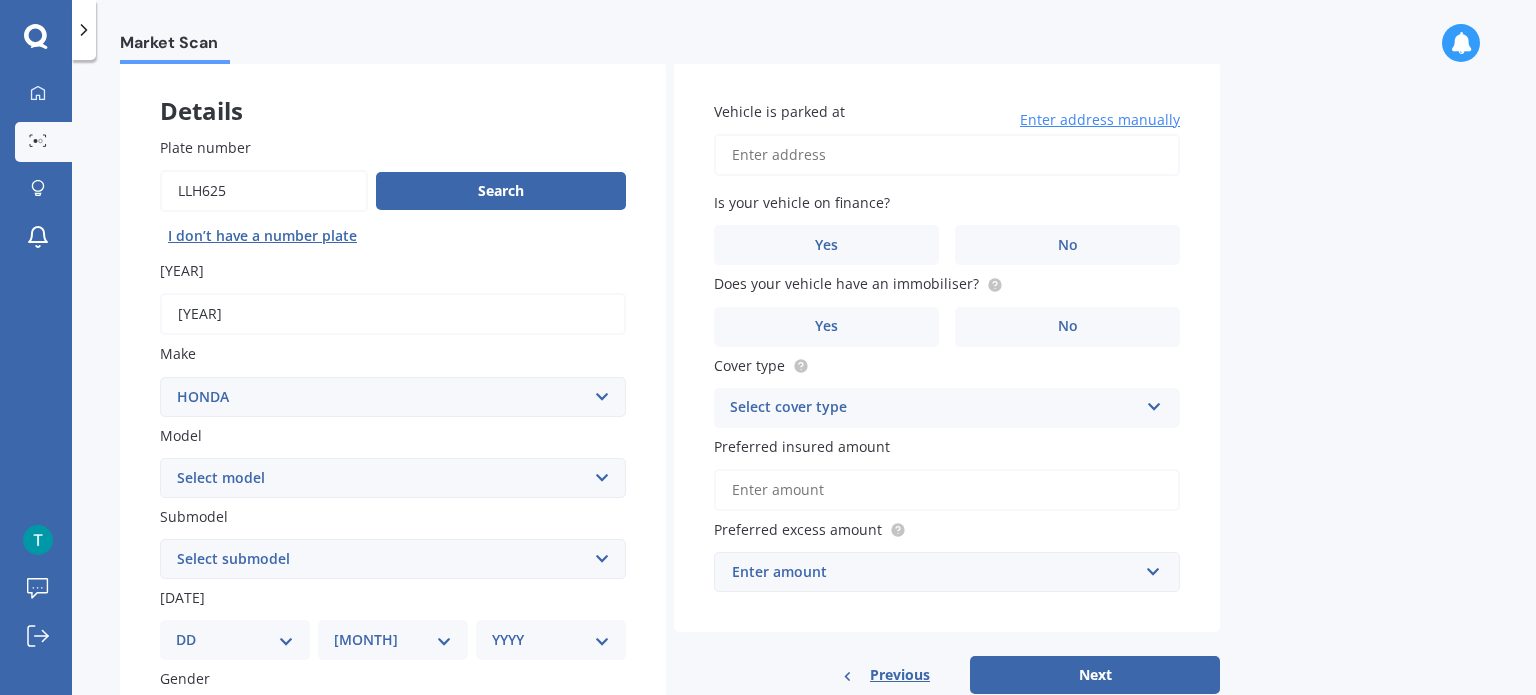 click on "Select make AC ALFA ROMEO ASTON MARTIN AUDI AUSTIN BEDFORD Bentley BMW BYD CADILLAC CAN-AM CHERY CHEVROLET CHRYSLER Citroen CRUISEAIR CUPRA DAEWOO DAIHATSU DAIMLER DAMON DIAHATSU DODGE EXOCET FACTORY FIVE FERRARI FIAT Fiord FLEETWOOD FORD FOTON FRASER GEELY GENESIS GEORGIE BOY GMC GREAT WALL GWM HAVAL HILLMAN HINO HOLDEN HOLIDAY RAMBLER HONDA HUMMER HYUNDAI INFINITI ISUZU IVECO JAC JAECOO JAGUAR JEEP KGM KIA LADA LAMBORGHINI LANCIA LANDROVER LDV LEXUS LINCOLN LOTUS LUNAR M.G M.G. MAHINDRA MASERATI MAZDA MCLAREN MERCEDES AMG Mercedes Benz MERCEDES-AMG MERCURY MINI MITSUBISHI MORGAN MORRIS NEWMAR NISSAN OMODA OPEL OXFORD PEUGEOT Plymouth Polestar PONTIAC PORSCHE PROTON RAM Range Rover Rayne RENAULT ROLLS ROYCE ROVER SAAB SATURN SEAT SHELBY SKODA SMART SSANGYONG SUBARU SUZUKI TATA TESLA TIFFIN Toyota TRIUMPH TVR Vauxhall VOLKSWAGEN VOLVO WESTFIELD WINNEBAGO ZX" at bounding box center [393, 397] 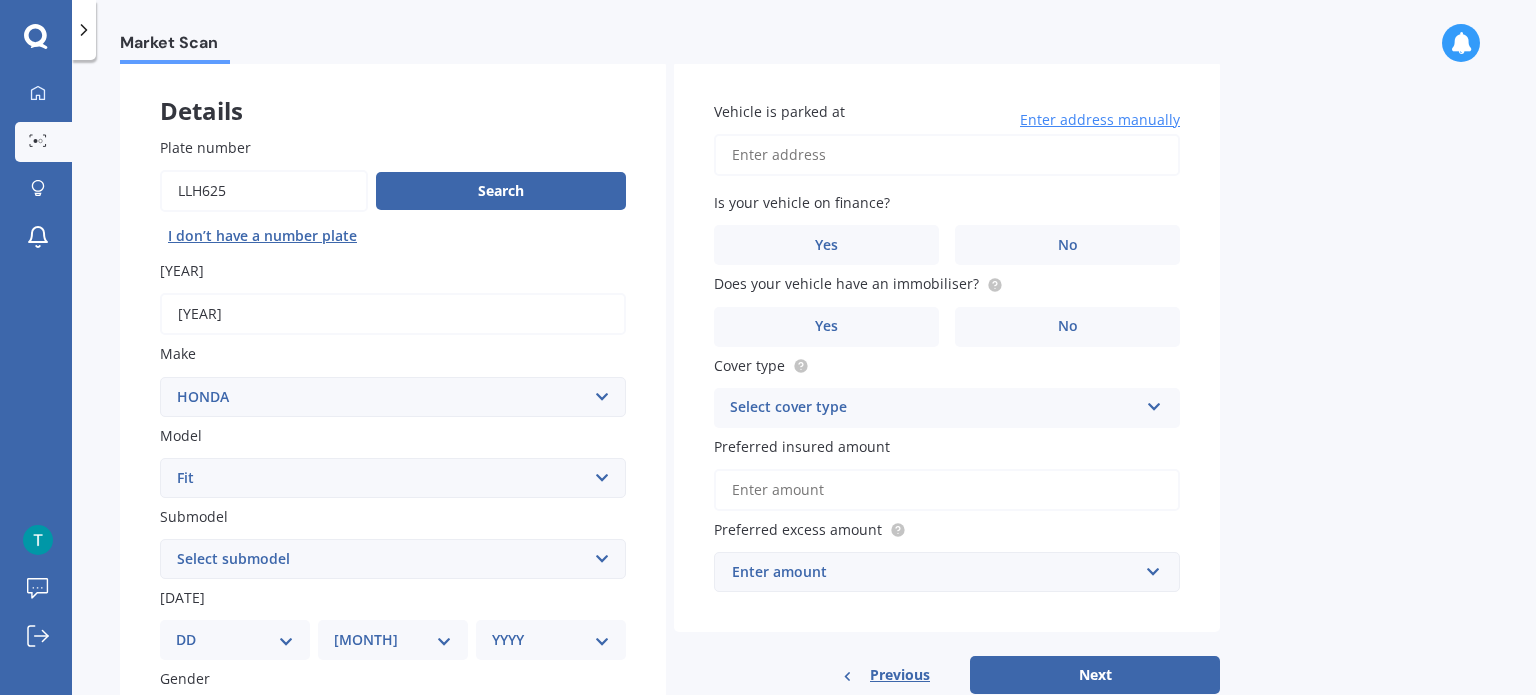 click on "Select model Accord Acty Acura Airwave Ascot Avancier Beat Capa City Civic Concerto CR-V CR-Z Crossroad CRX Domani Edix Elysion Ferio Fit Freed Grace Horizon HR-V Innova Insight Inspire Integra Jade Jazz Lagreat Legend Logo MDX Mobilio N-One N-WGN NSX Odyssey Orthia Partner Prelude Rafaga S-MX S2000 Roadster S660 Saber Shuttle Stepwagon Stream Torneo Vezel Vigor ZRV" at bounding box center [393, 478] 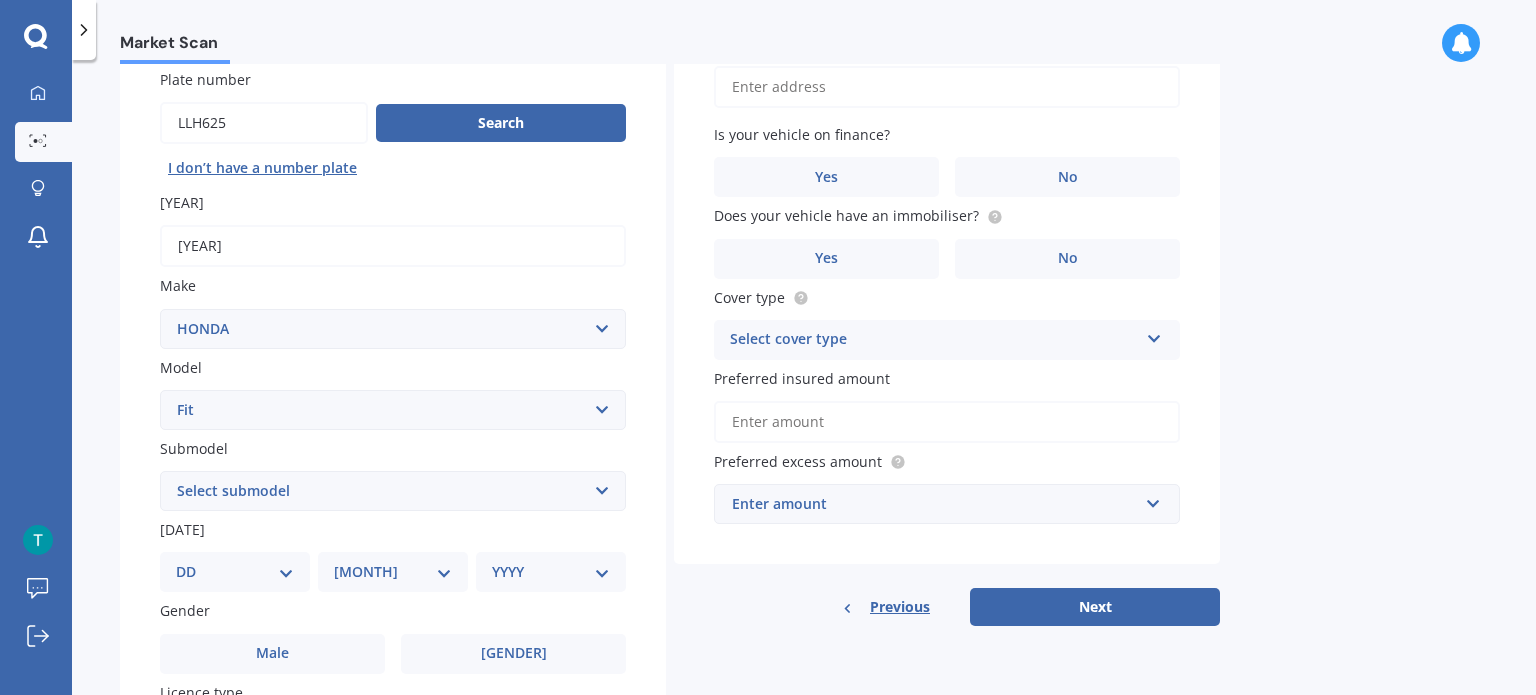 scroll, scrollTop: 200, scrollLeft: 0, axis: vertical 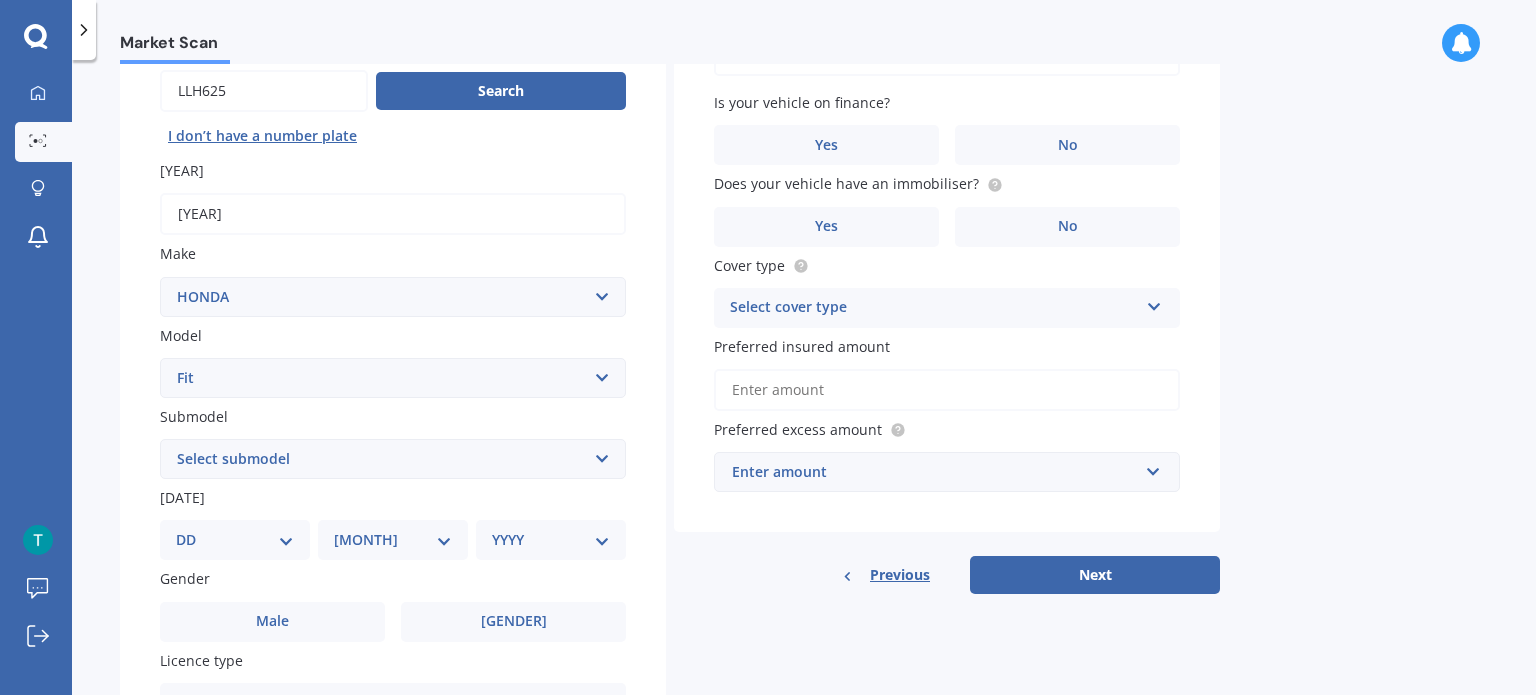 click on "Select submodel Diesel EV Hybrid Petrol" at bounding box center (393, 459) 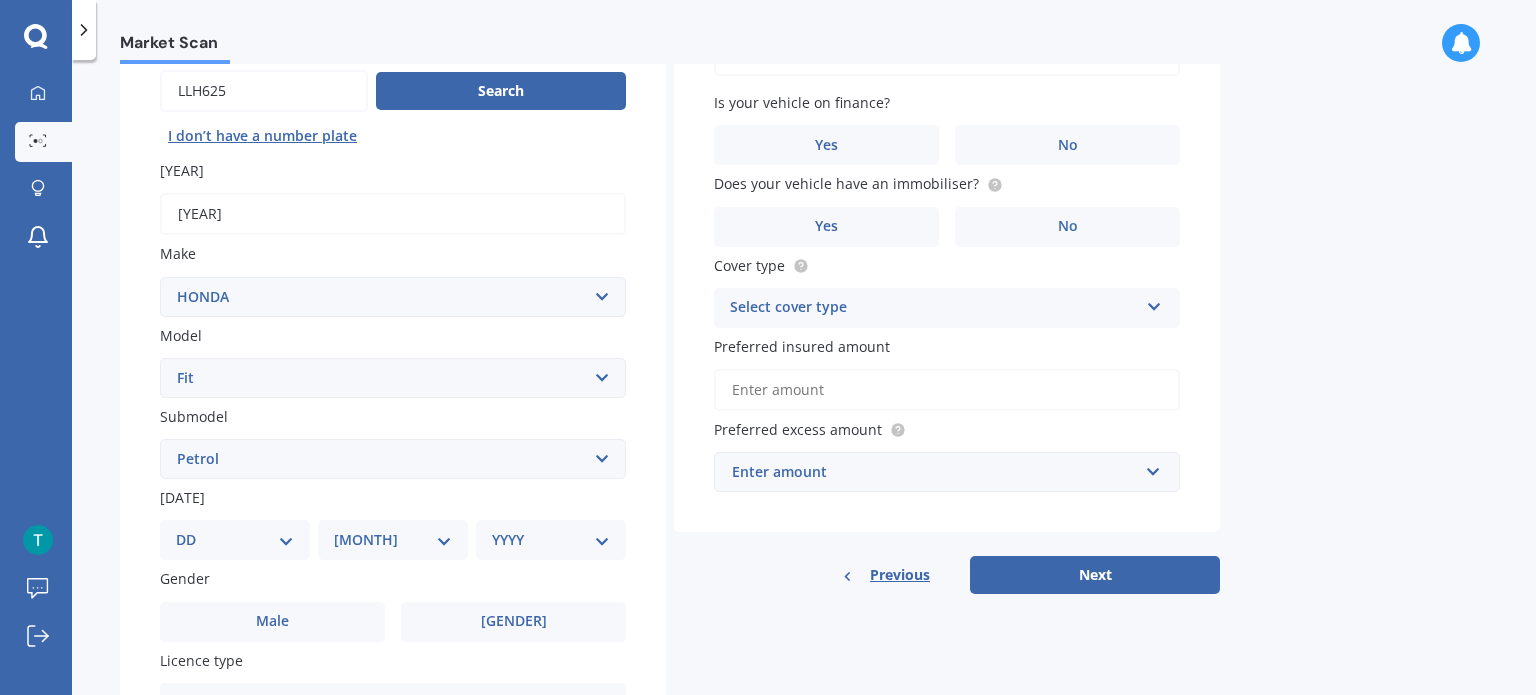 click on "Select submodel Diesel EV Hybrid Petrol" at bounding box center (393, 459) 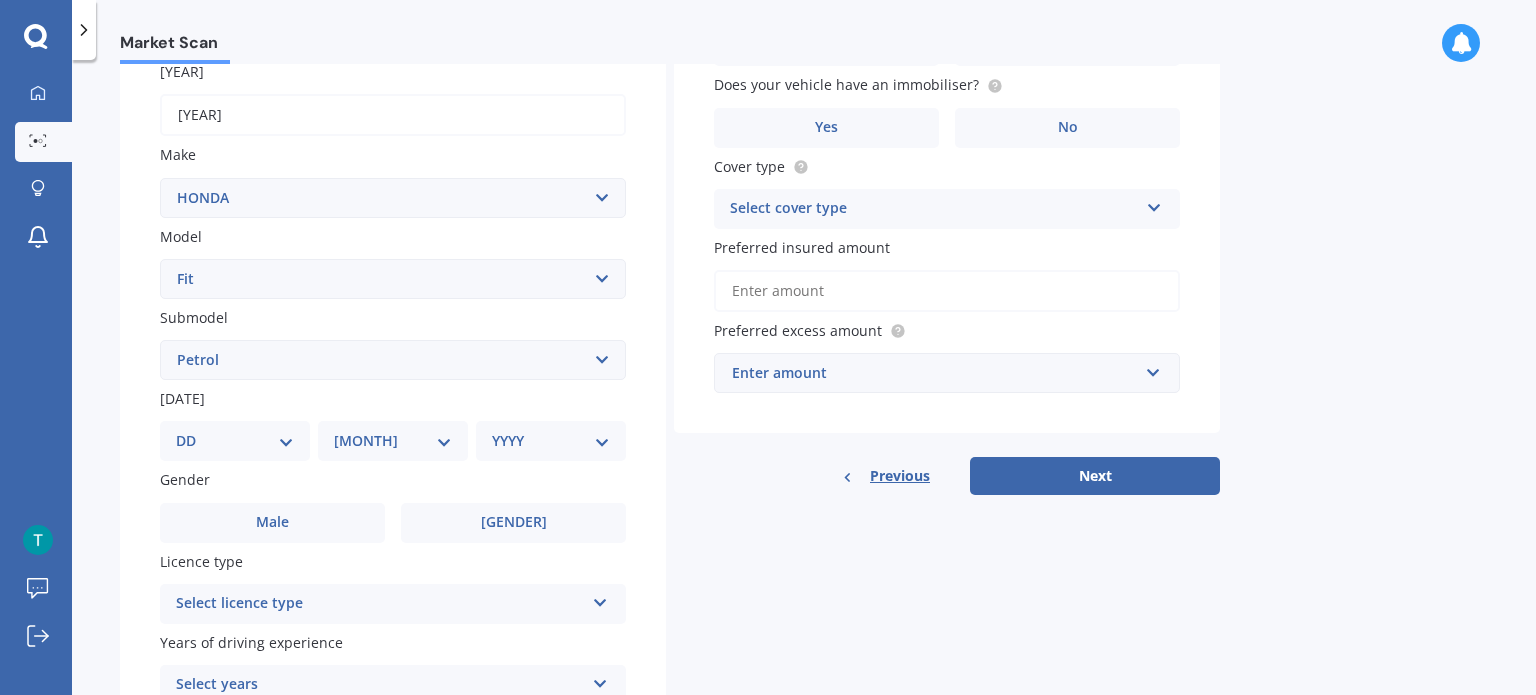 scroll, scrollTop: 300, scrollLeft: 0, axis: vertical 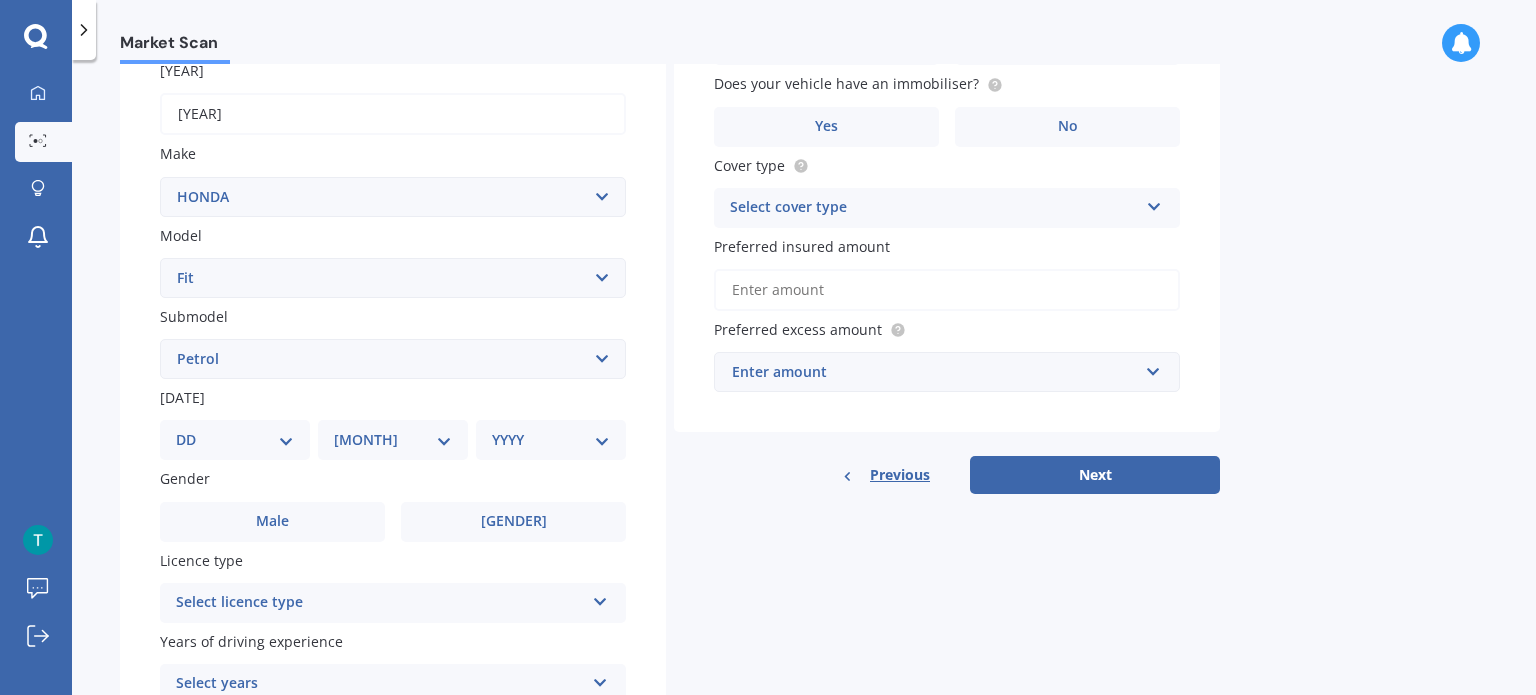 click on "DD 01 02 03 04 05 06 07 08 09 10 11 12 13 14 15 16 17 18 19 20 21 22 23 24 25 26 27 28 29 30 31" at bounding box center [235, 440] 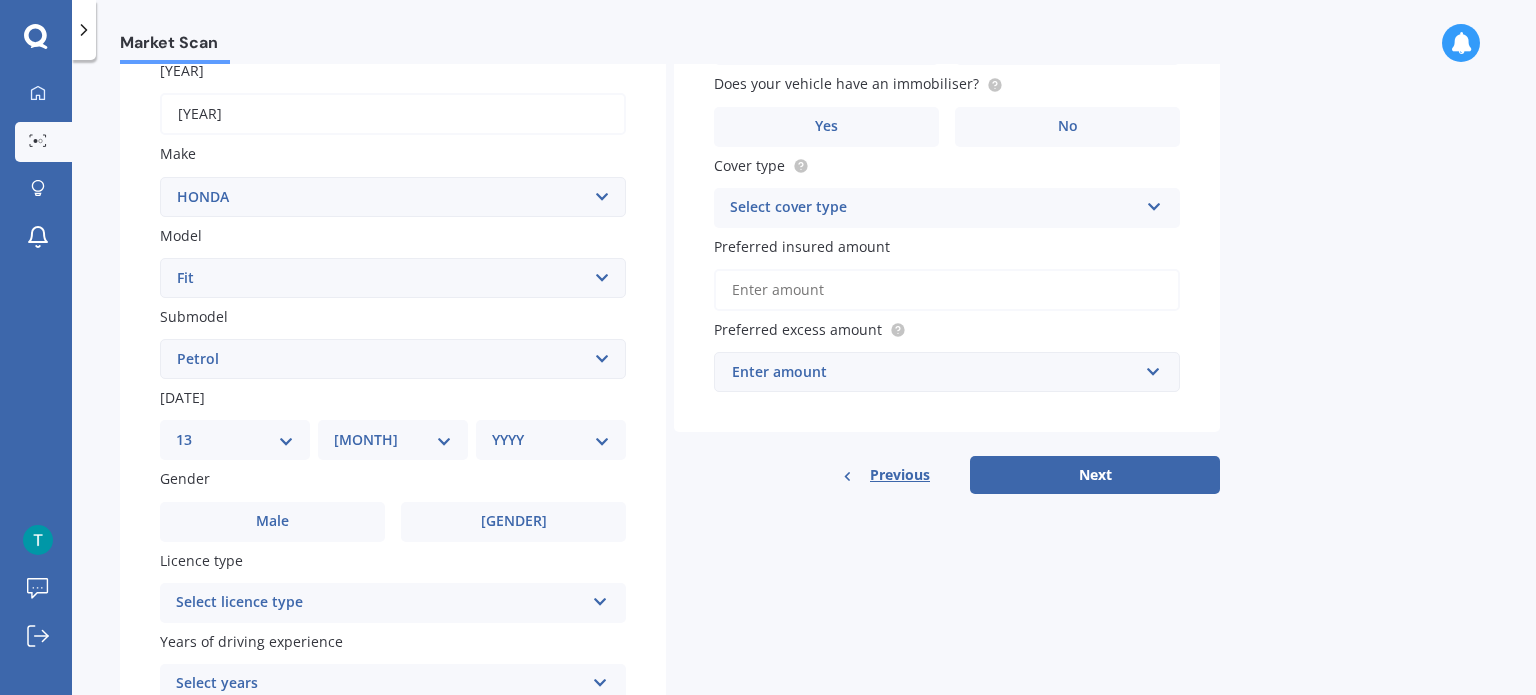 click on "DD 01 02 03 04 05 06 07 08 09 10 11 12 13 14 15 16 17 18 19 20 21 22 23 24 25 26 27 28 29 30 31" at bounding box center [235, 440] 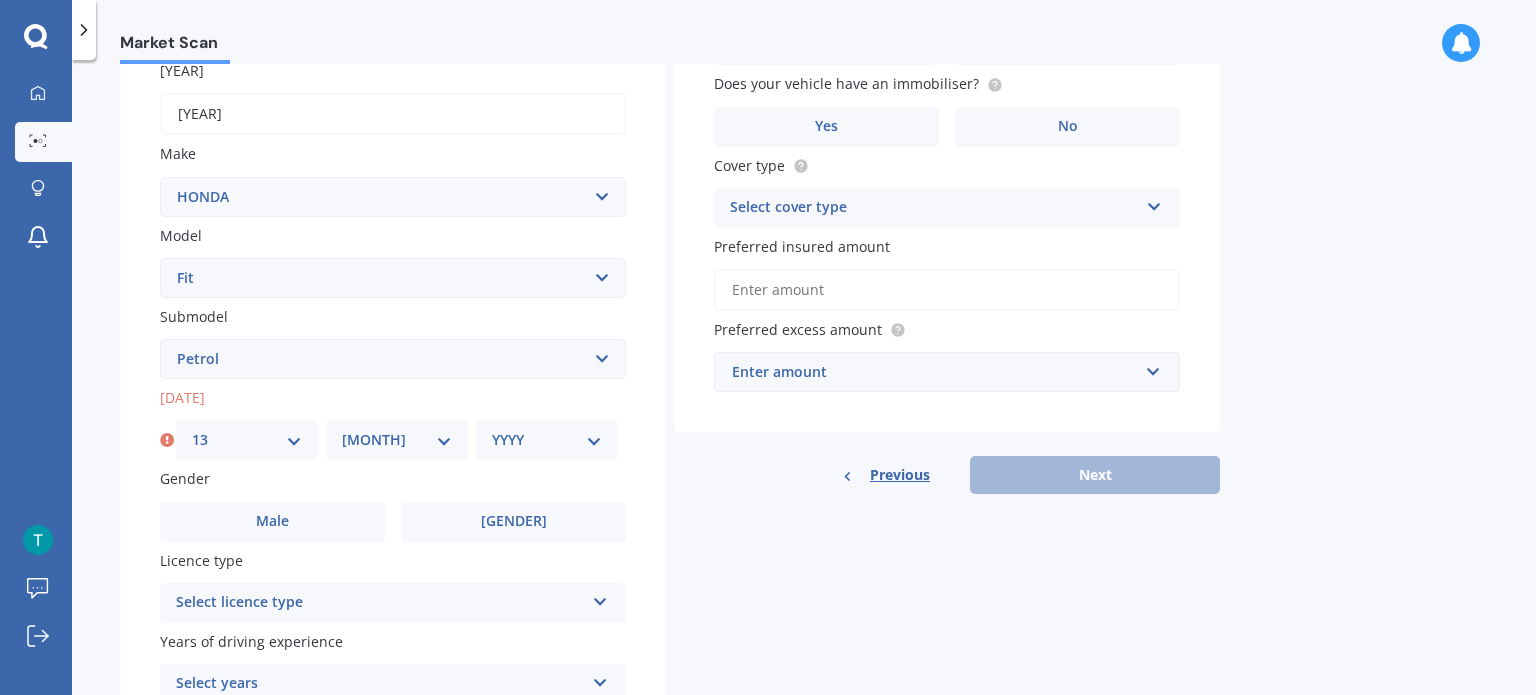 click on "MM 01 02 03 04 05 06 07 08 09 10 11 12" at bounding box center (397, 440) 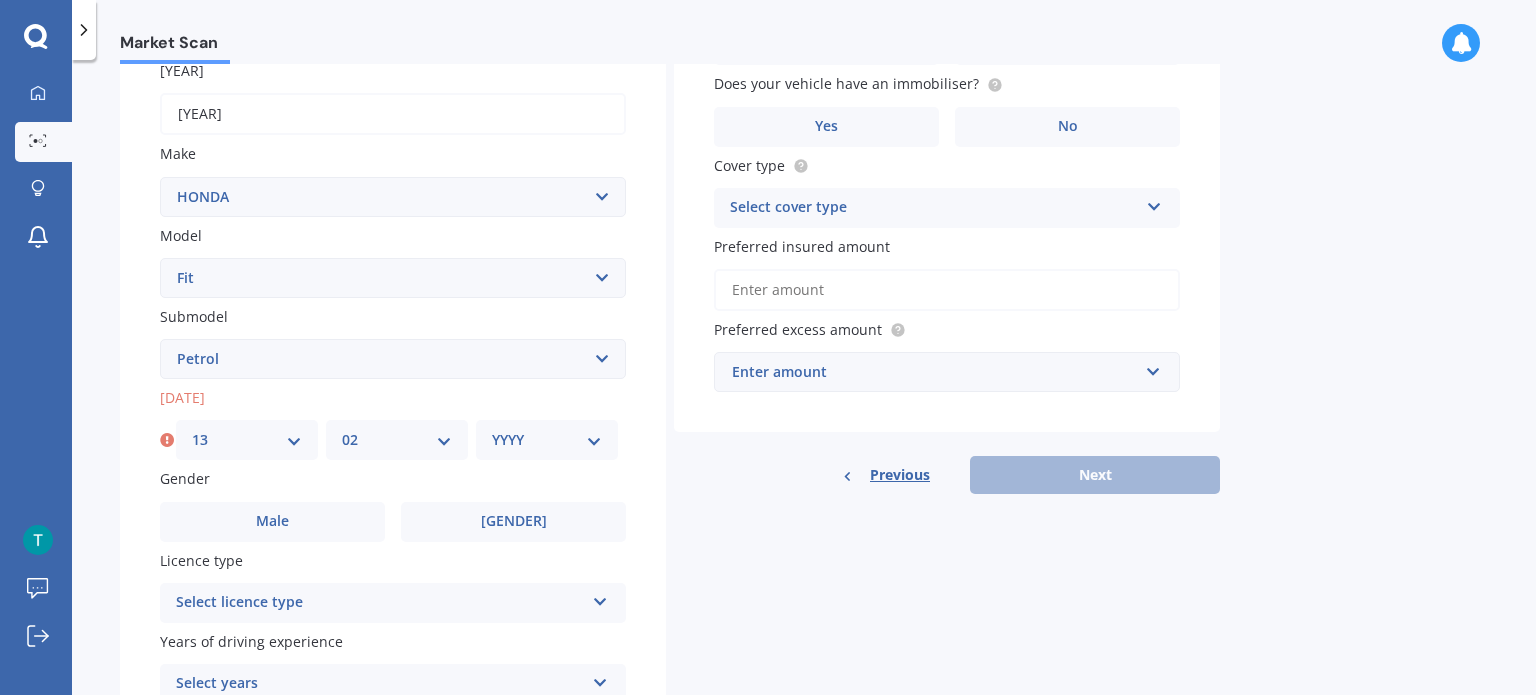click on "MM 01 02 03 04 05 06 07 08 09 10 11 12" at bounding box center [397, 440] 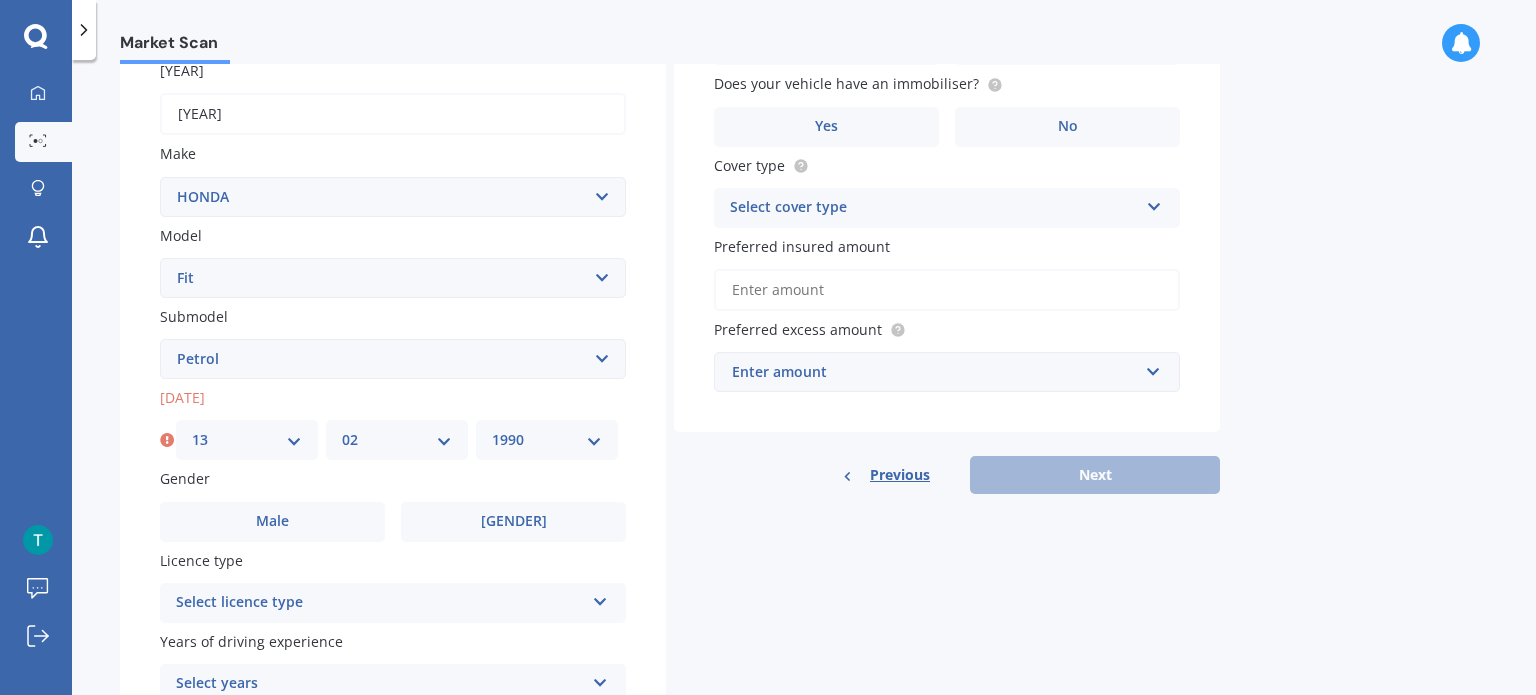 click on "YYYY 2025 2024 2023 2022 2021 2020 2019 2018 2017 2016 2015 2014 2013 2012 2011 2010 2009 2008 2007 2006 2005 2004 2003 2002 2001 2000 1999 1998 1997 1996 1995 1994 1993 1992 1991 1990 1989 1988 1987 1986 1985 1984 1983 1982 1981 1980 1979 1978 1977 1976 1975 1974 1973 1972 1971 1970 1969 1968 1967 1966 1965 1964 1963 1962 1961 1960 1959 1958 1957 1956 1955 1954 1953 1952 1951 1950 1949 1948 1947 1946 1945 1944 1943 1942 1941 1940 1939 1938 1937 1936 1935 1934 1933 1932 1931 1930 1929 1928 1927 1926" at bounding box center (547, 440) 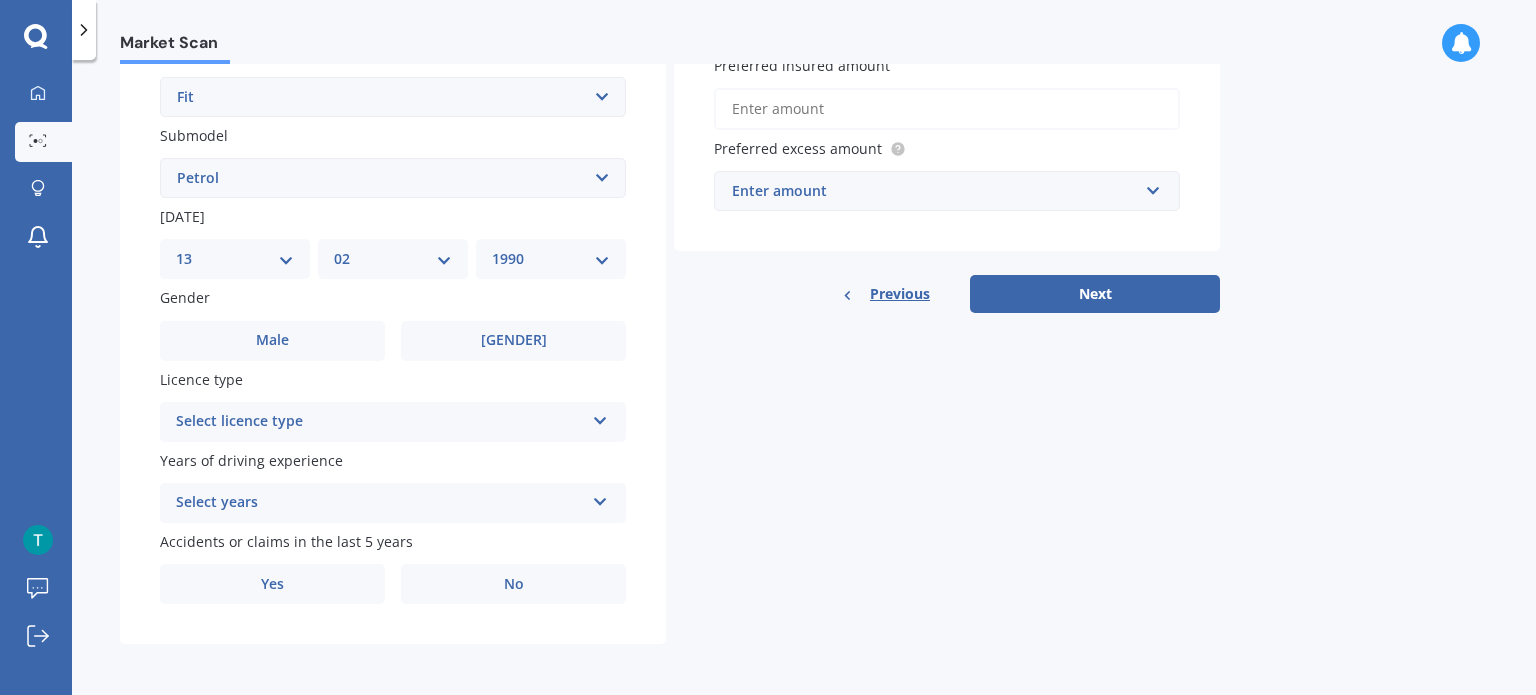 scroll, scrollTop: 482, scrollLeft: 0, axis: vertical 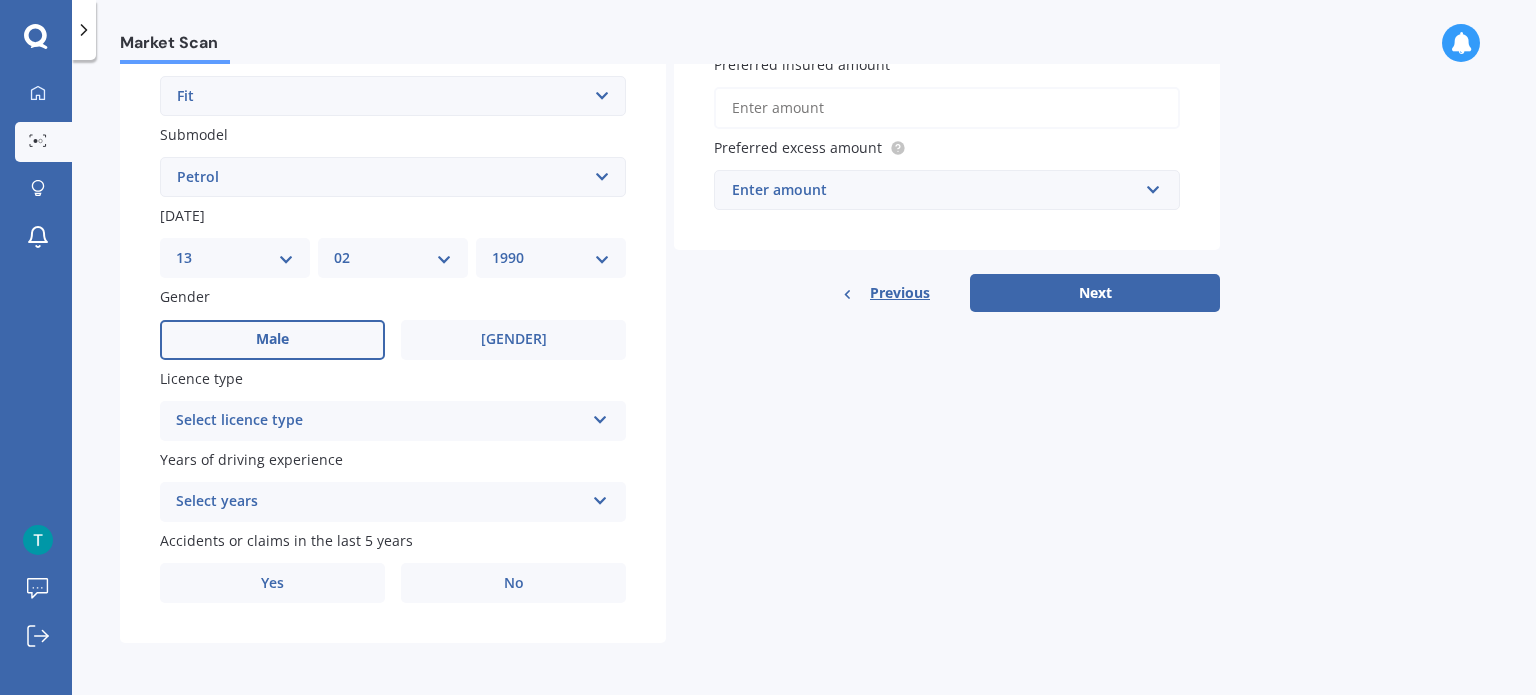 click on "Male" at bounding box center [272, 339] 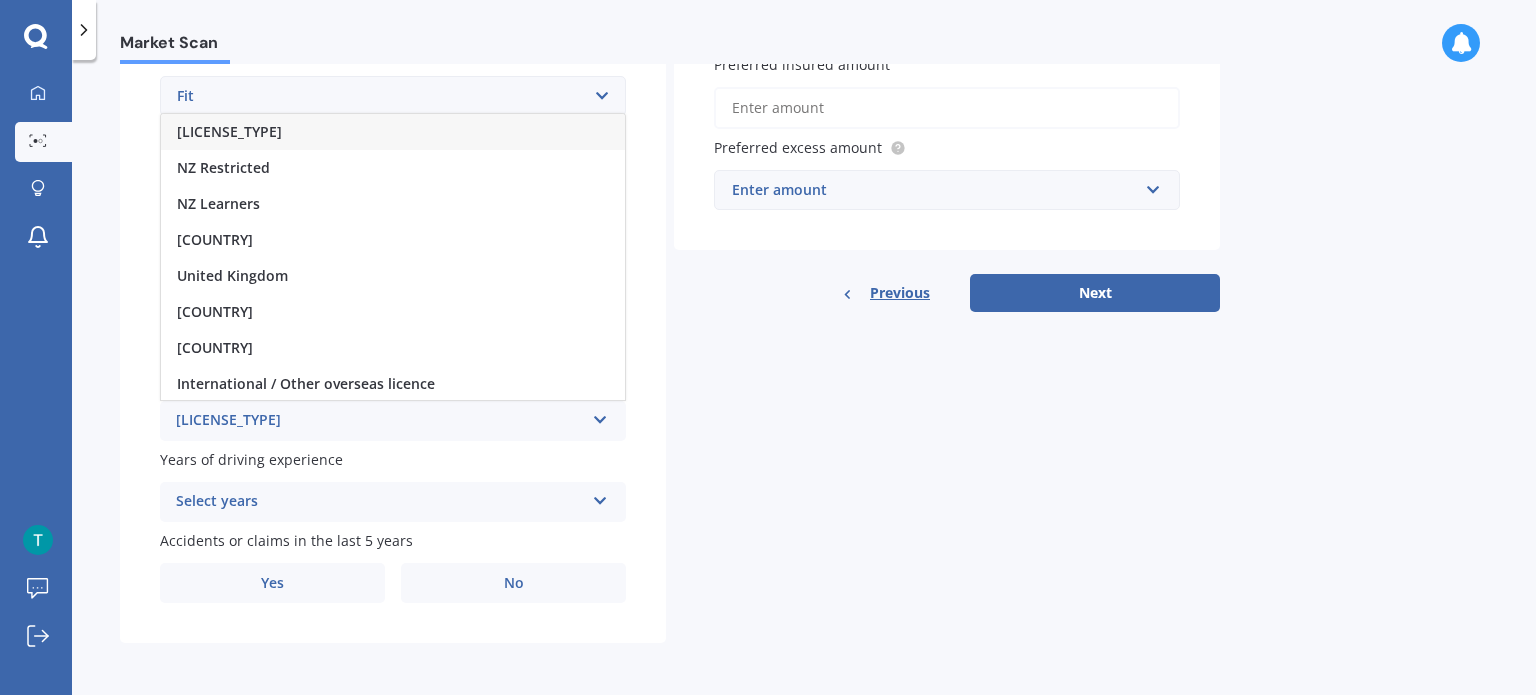 click on "[LICENSE_TYPE]" at bounding box center [393, 132] 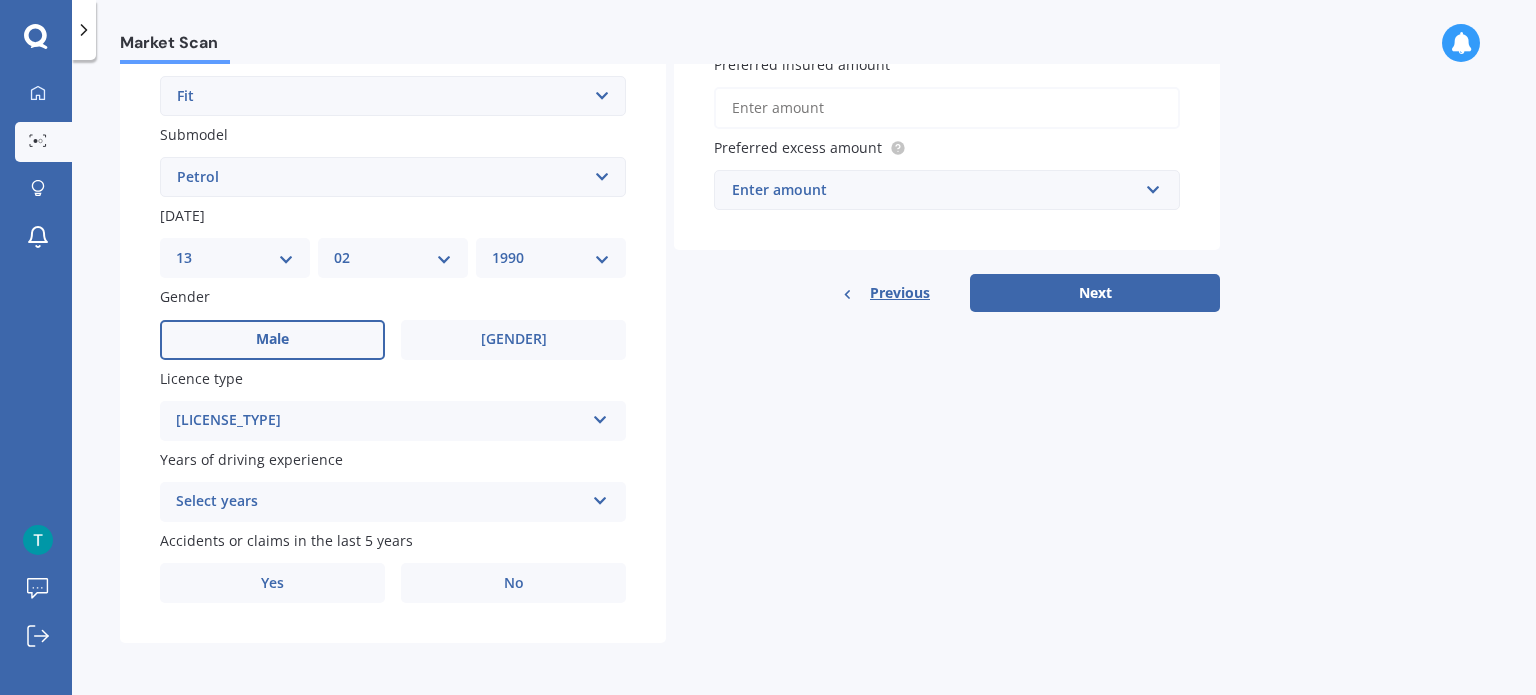 click on "Select years" at bounding box center (380, 502) 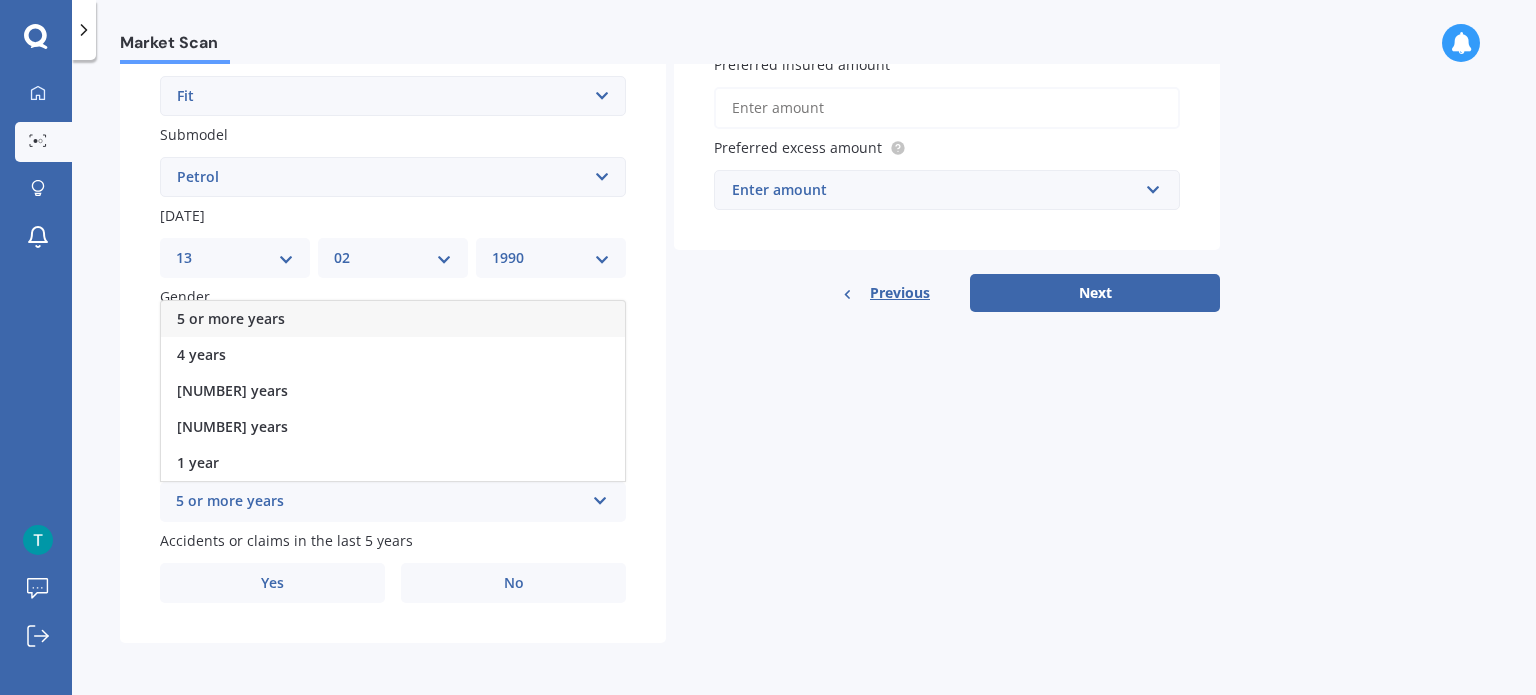 click on "5 or more years" at bounding box center (231, 318) 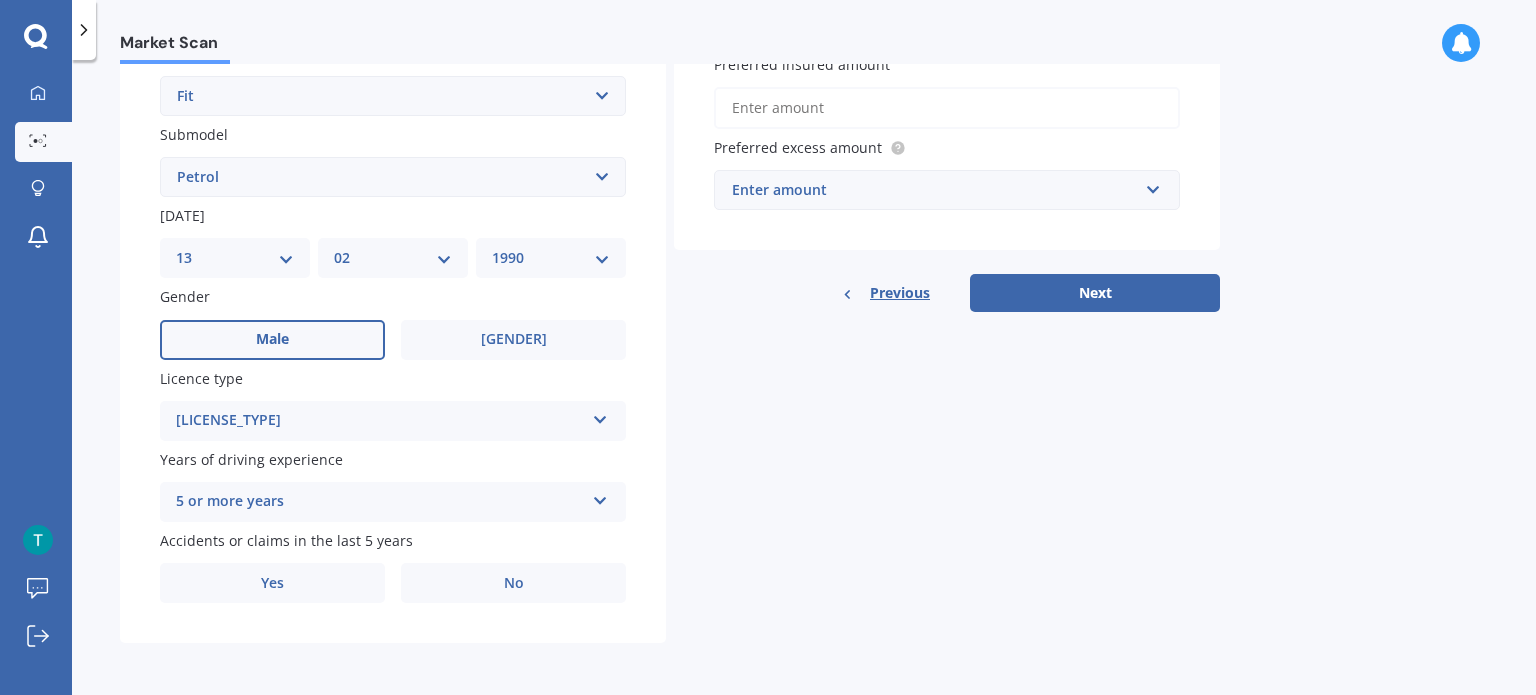 drag, startPoint x: 270, startPoint y: 327, endPoint x: 118, endPoint y: 474, distance: 211.45448 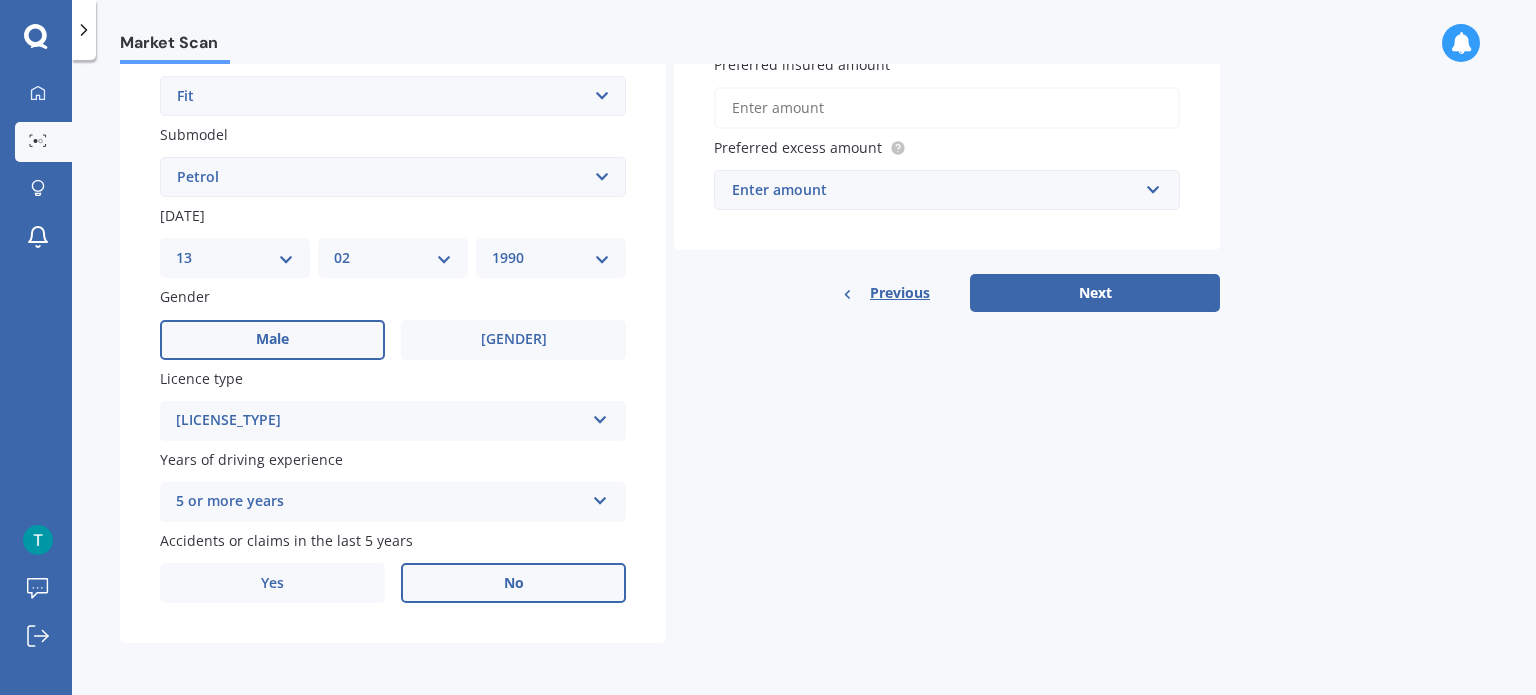 click on "No" at bounding box center [513, 340] 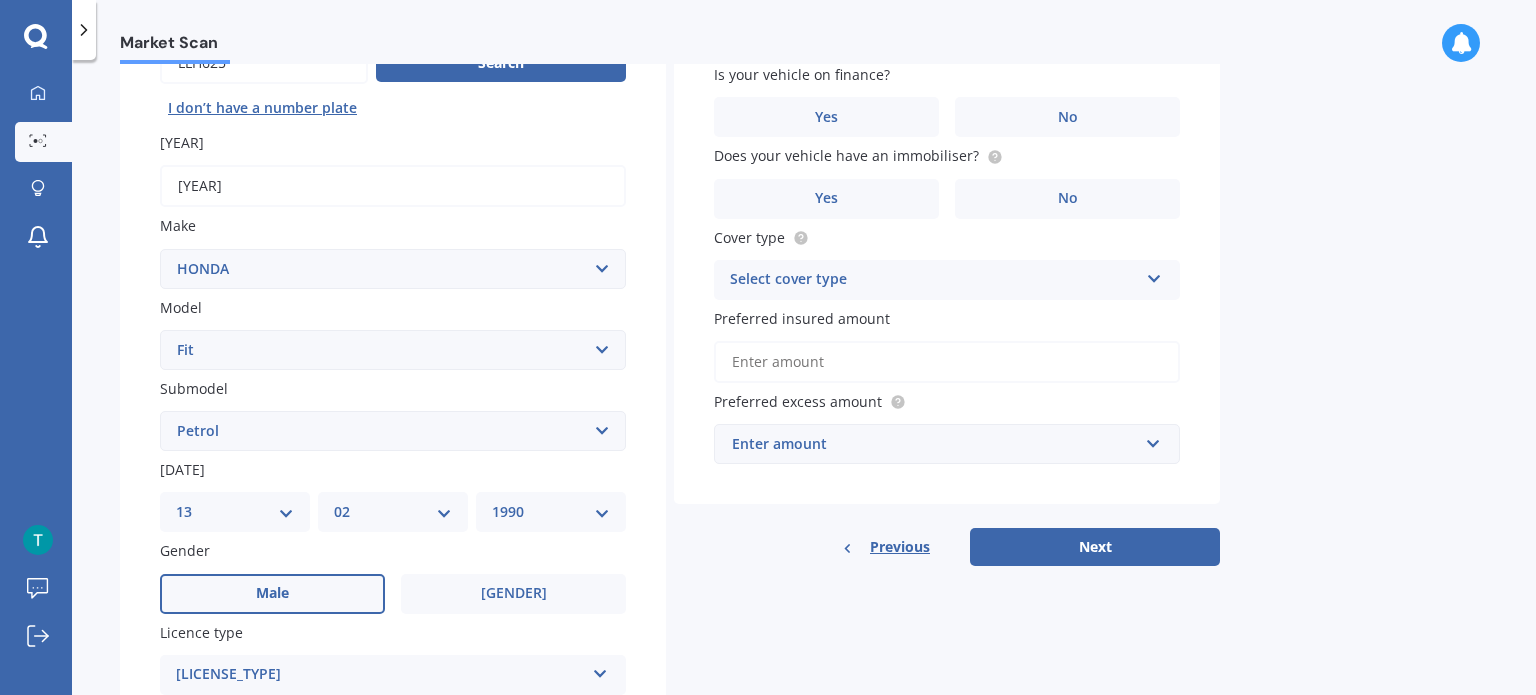 scroll, scrollTop: 0, scrollLeft: 0, axis: both 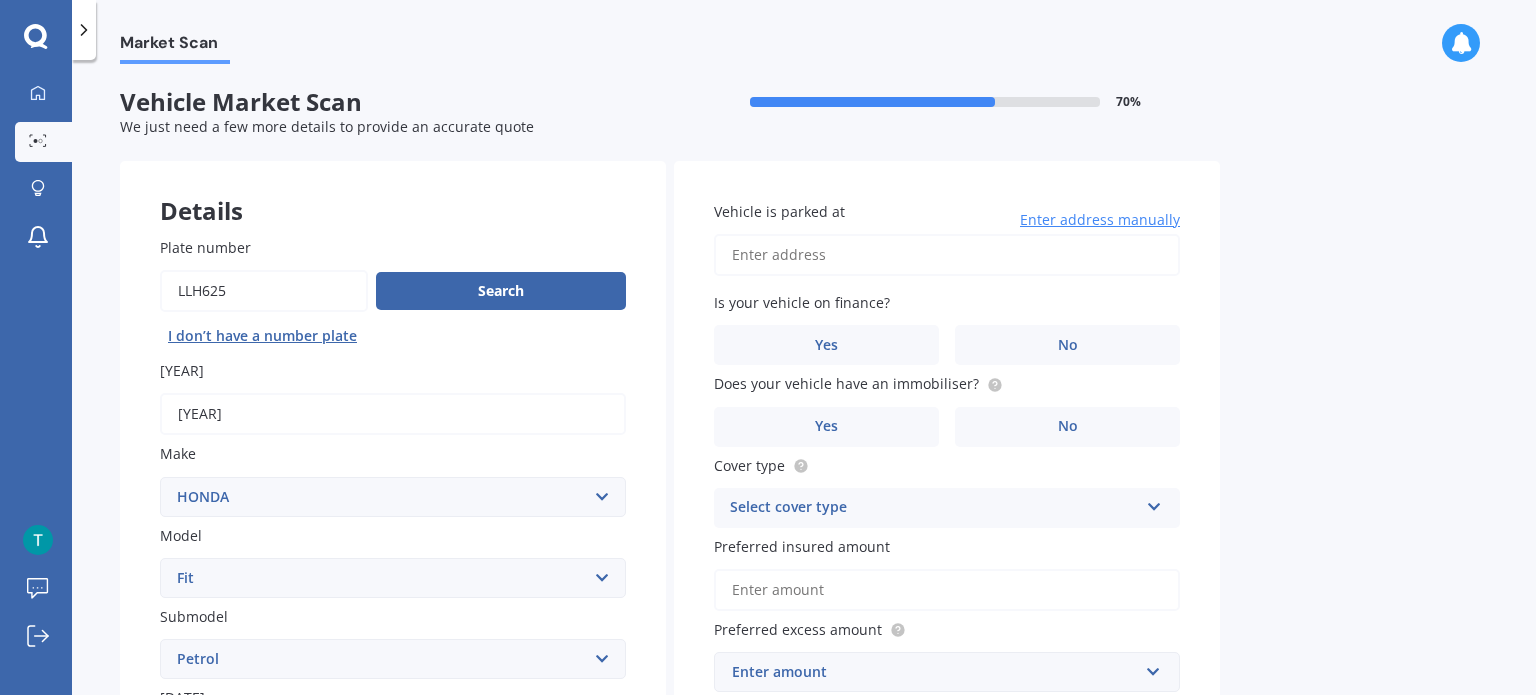 click on "Vehicle is parked at" at bounding box center (947, 255) 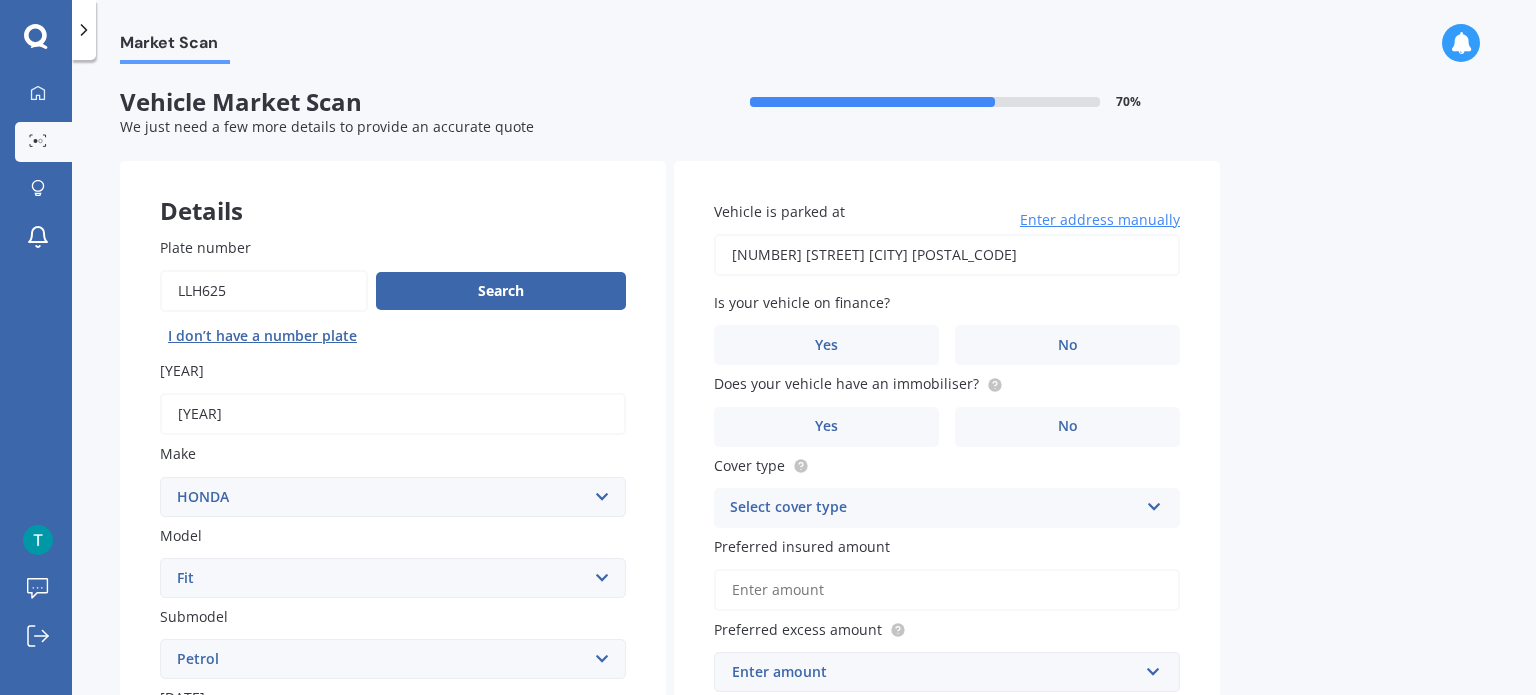 drag, startPoint x: 1034, startPoint y: 263, endPoint x: 668, endPoint y: 247, distance: 366.34955 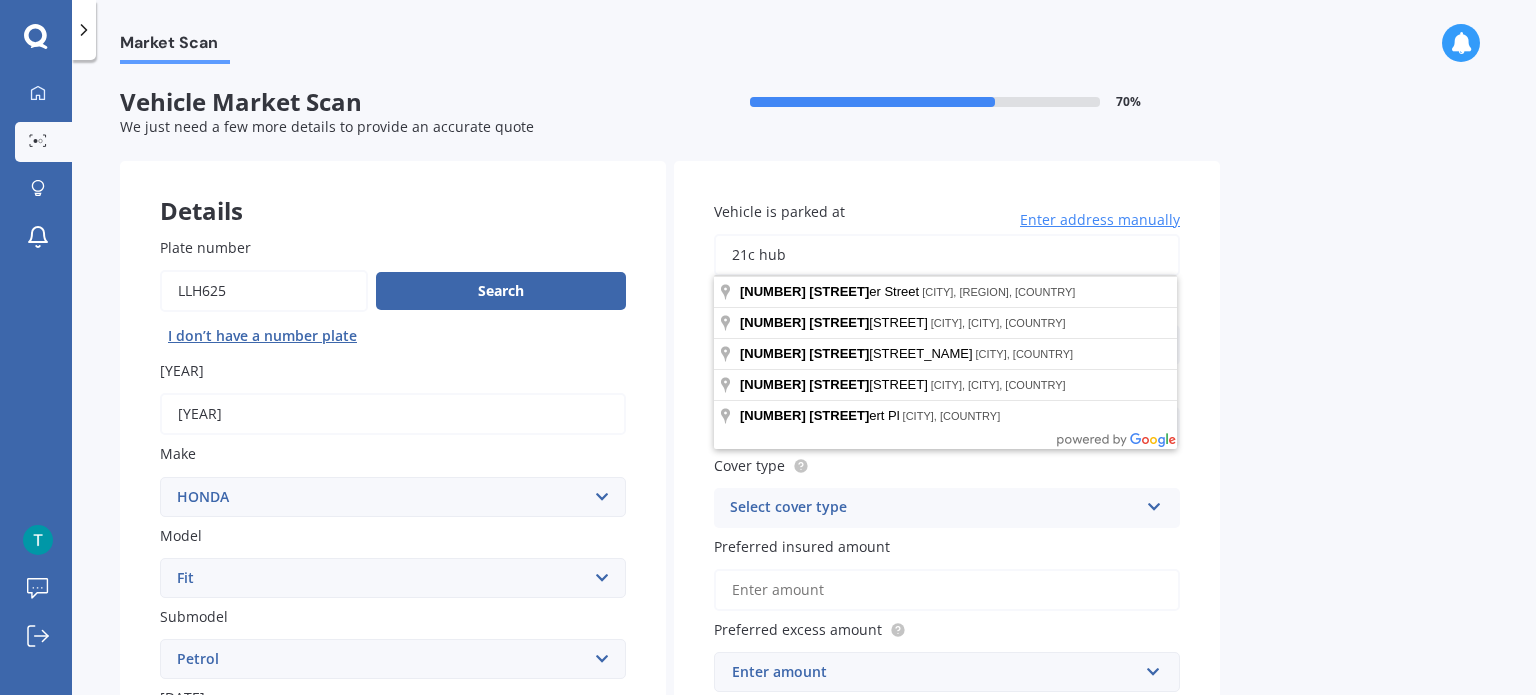type on "21c hub" 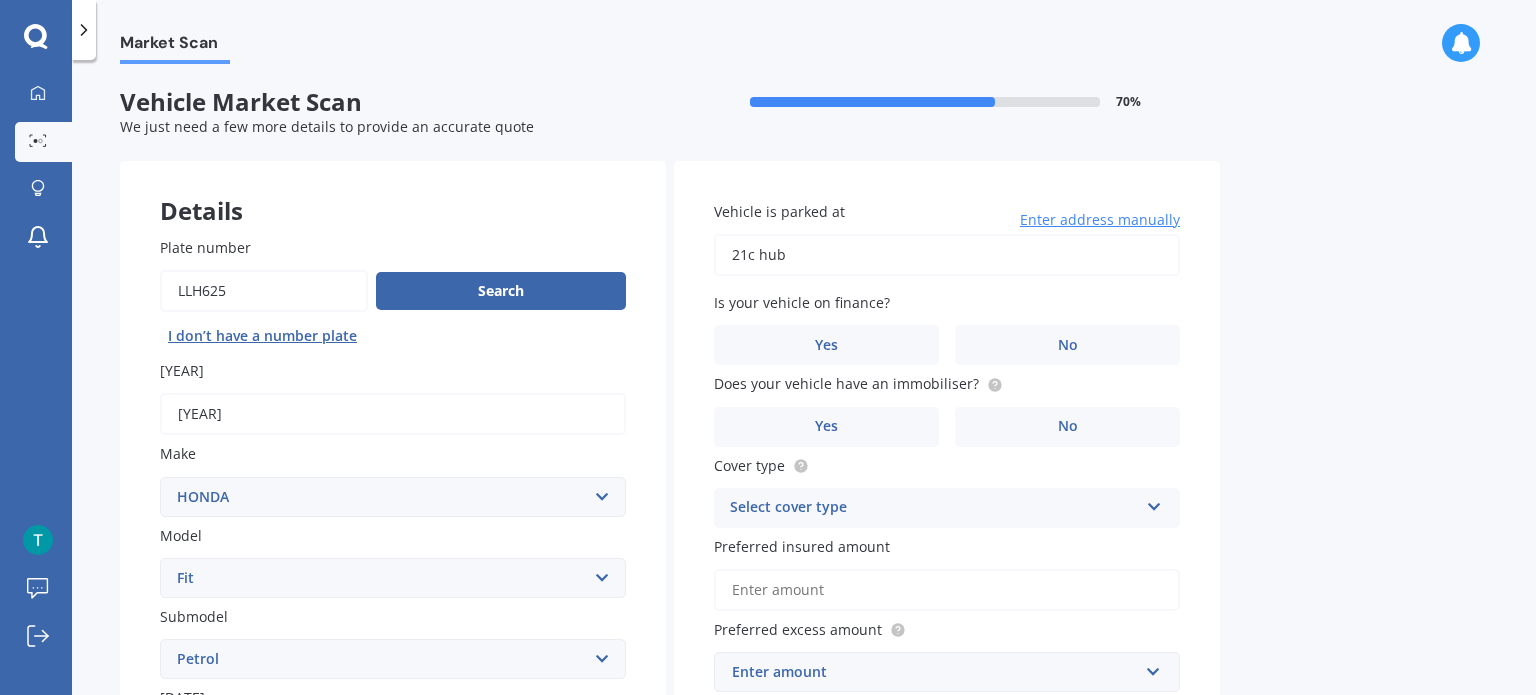 drag, startPoint x: 1360, startPoint y: 383, endPoint x: 1328, endPoint y: 383, distance: 32 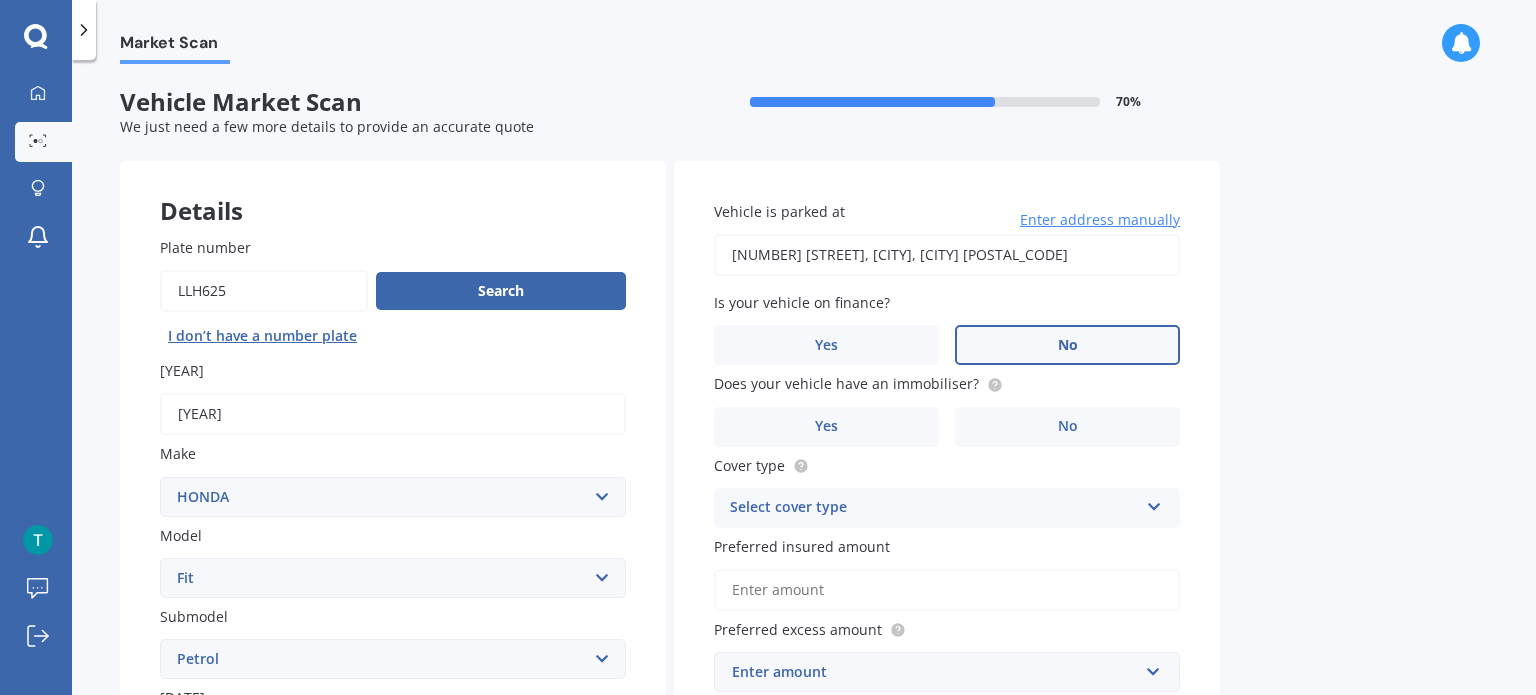 click on "No" at bounding box center (513, 822) 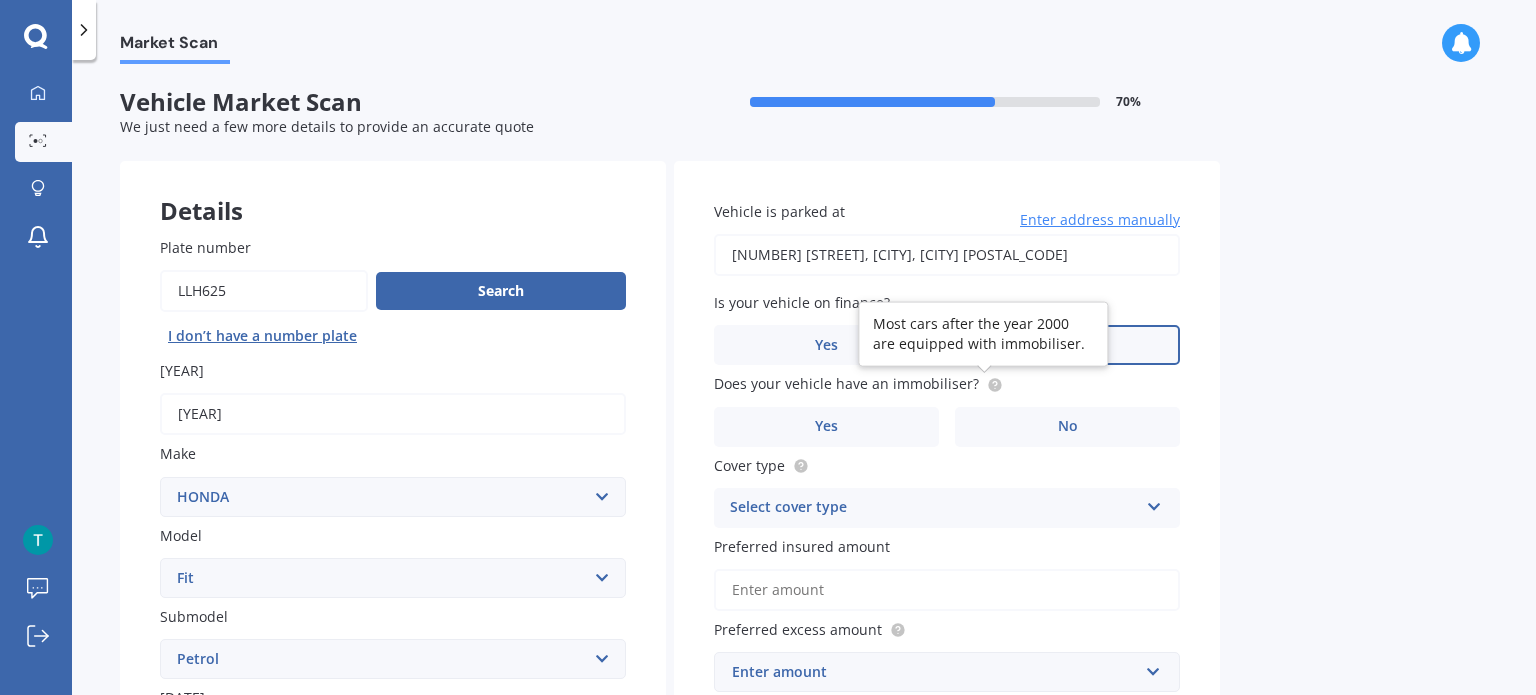 click at bounding box center [991, 385] 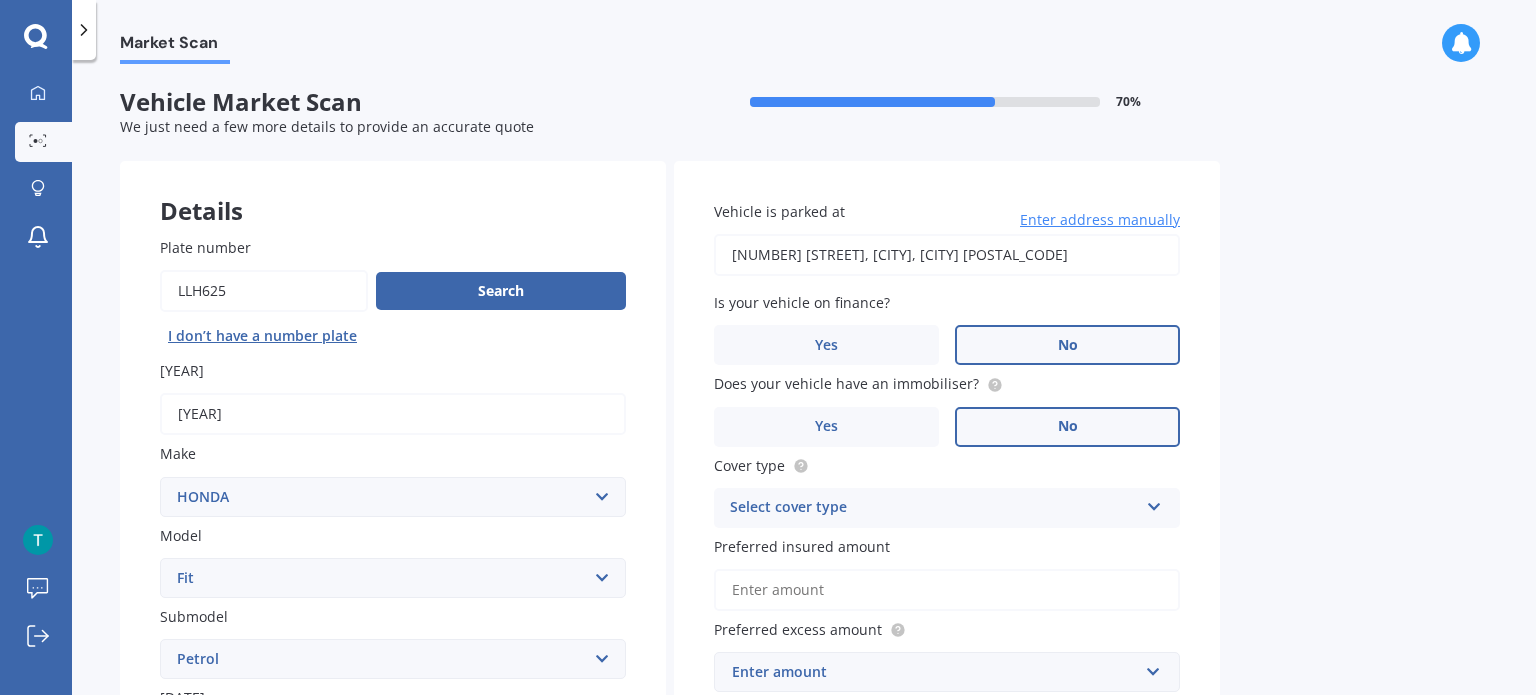 click on "No" at bounding box center [513, 822] 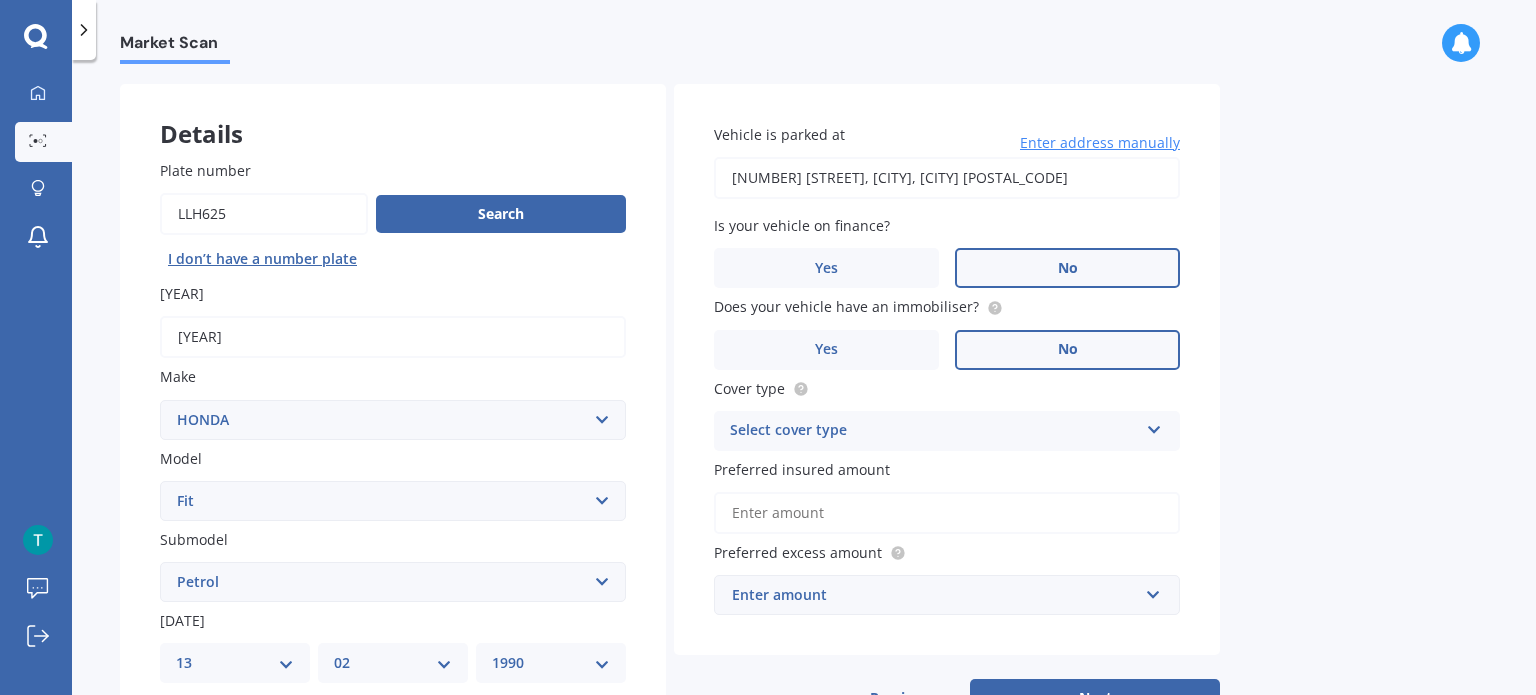 scroll, scrollTop: 200, scrollLeft: 0, axis: vertical 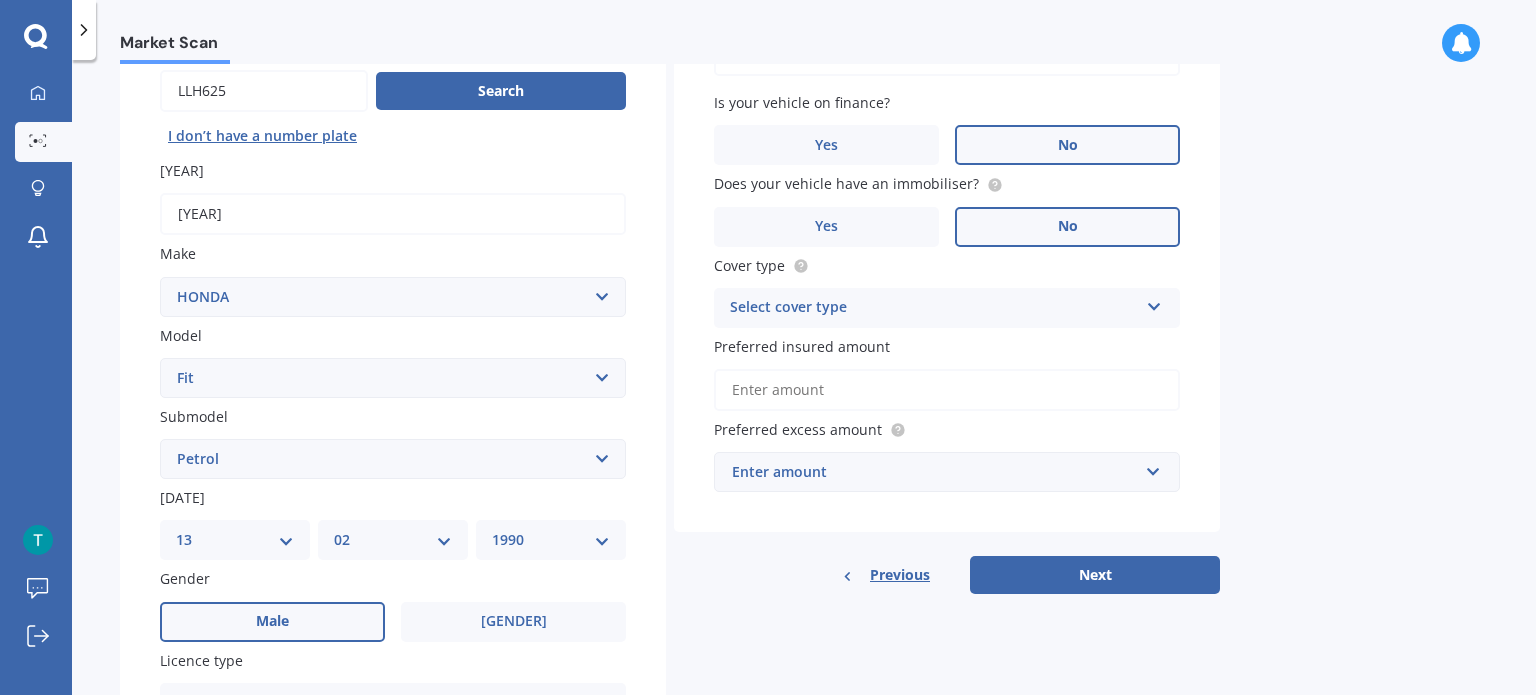 click on "Select cover type" at bounding box center [934, 308] 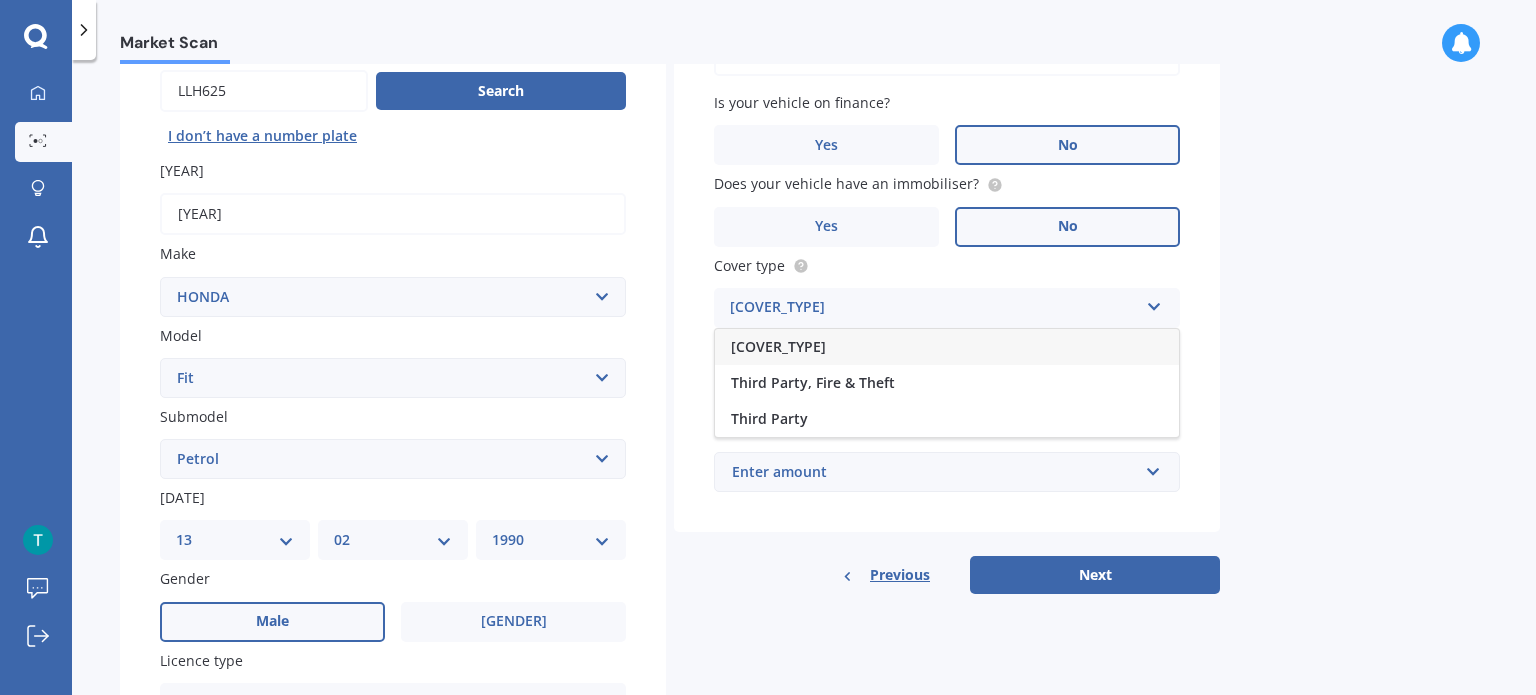 click on "[COVER_TYPE]" at bounding box center (947, 347) 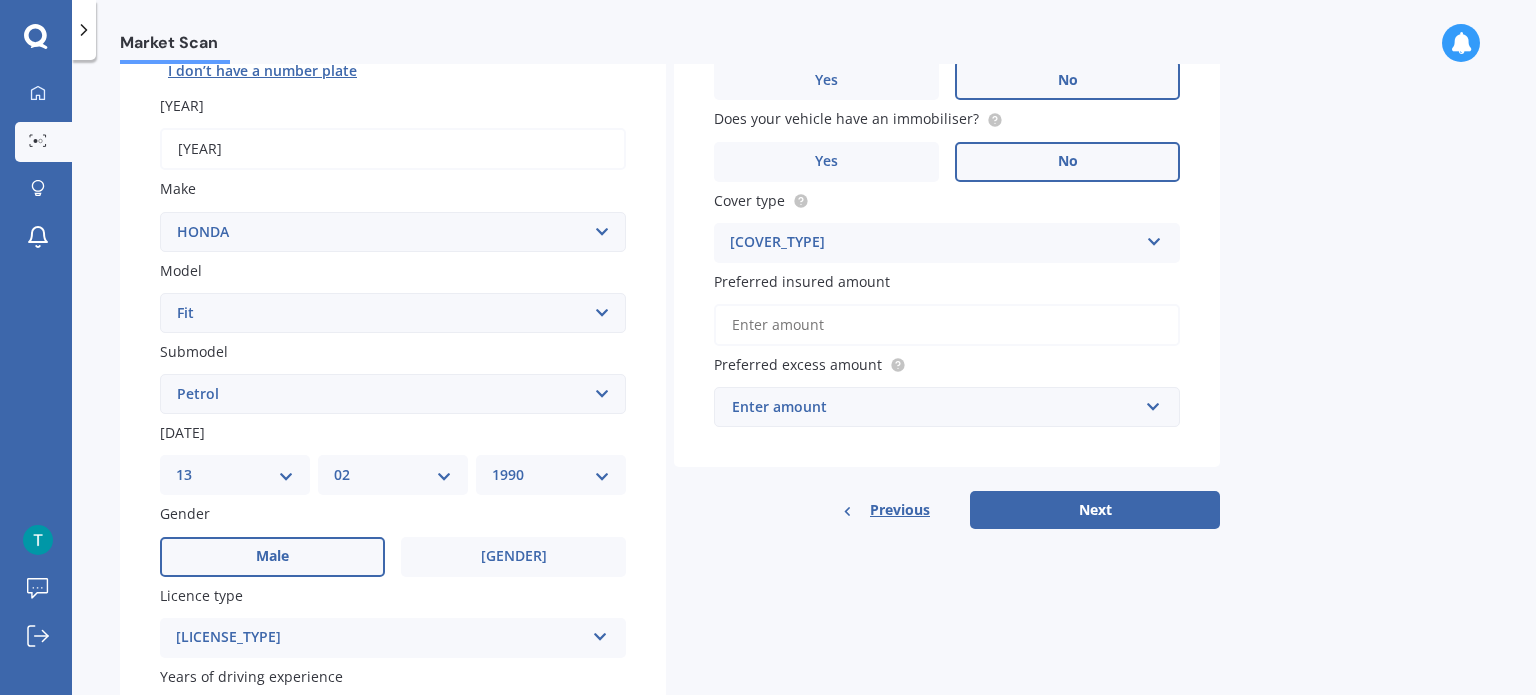 scroll, scrollTop: 300, scrollLeft: 0, axis: vertical 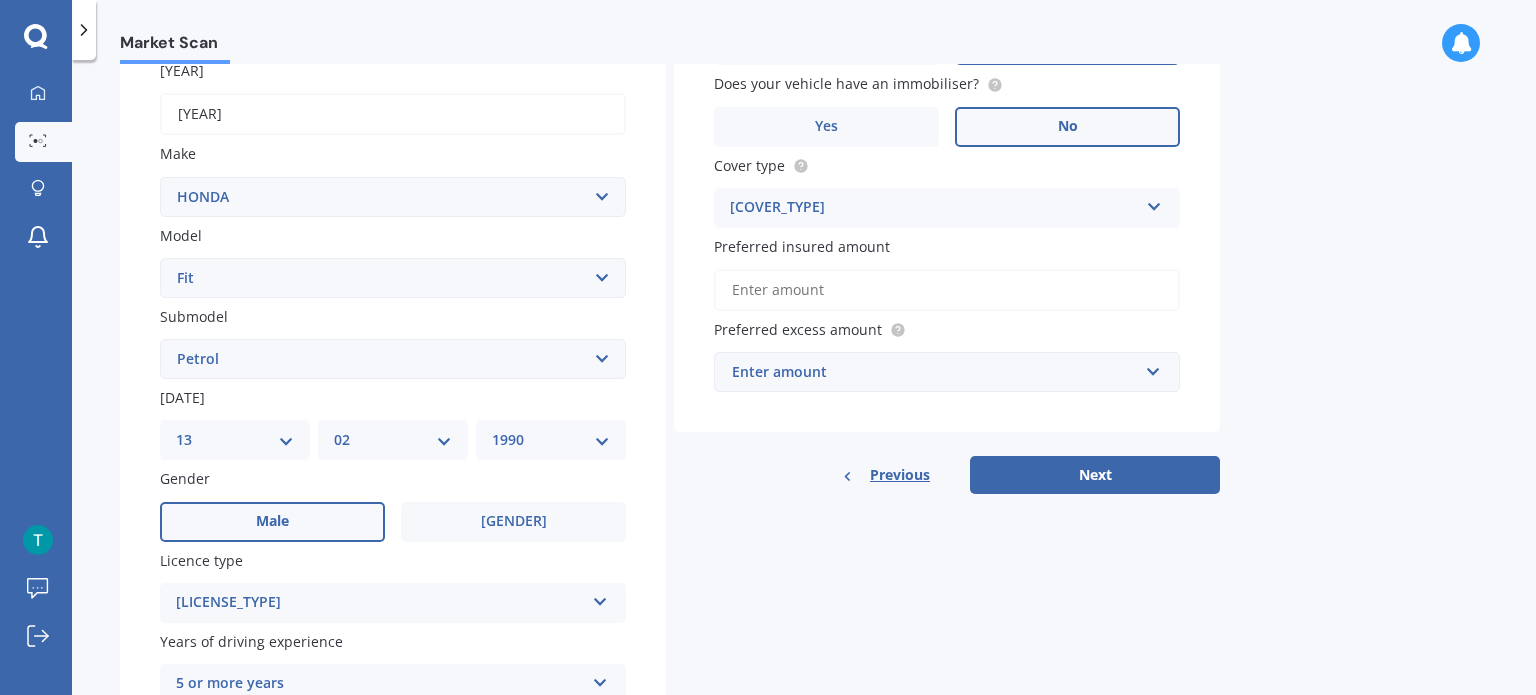 click on "Preferred insured amount" at bounding box center (947, 290) 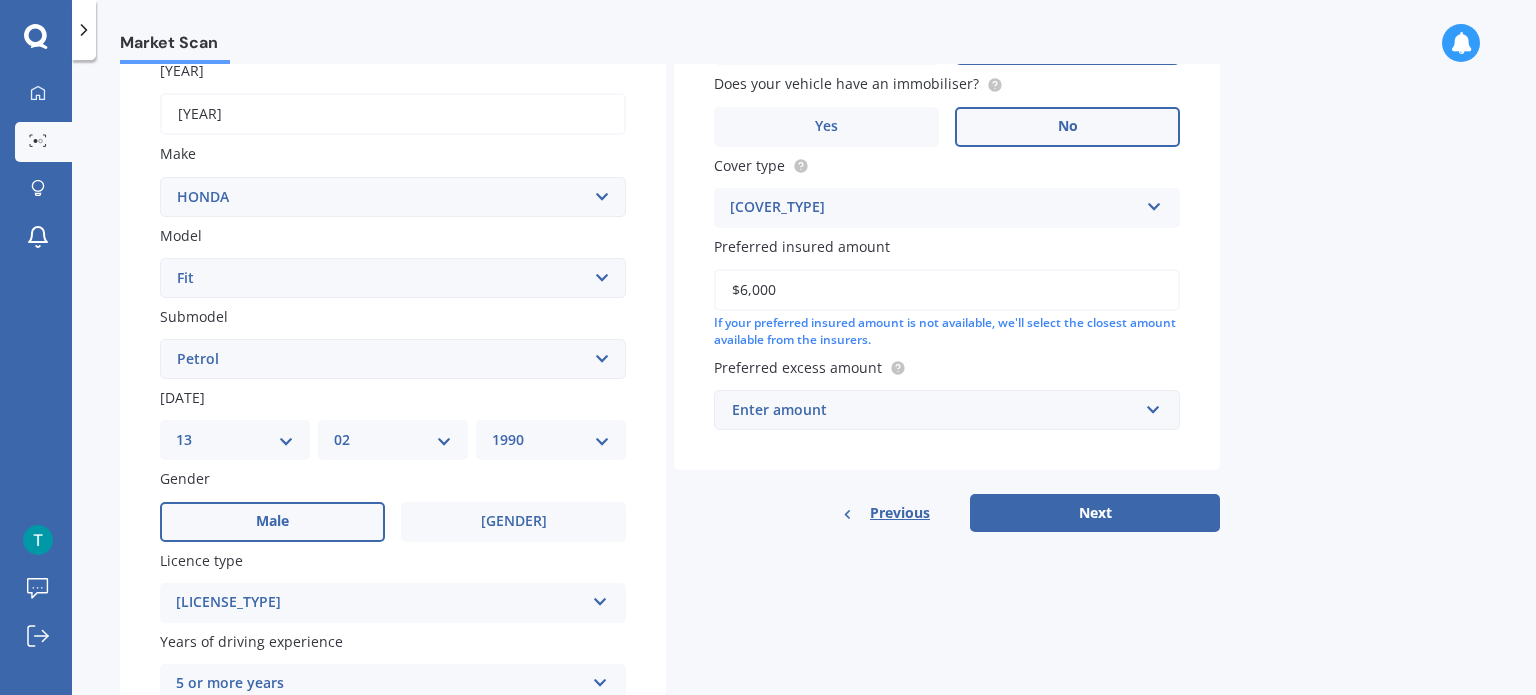 type on "$6,000" 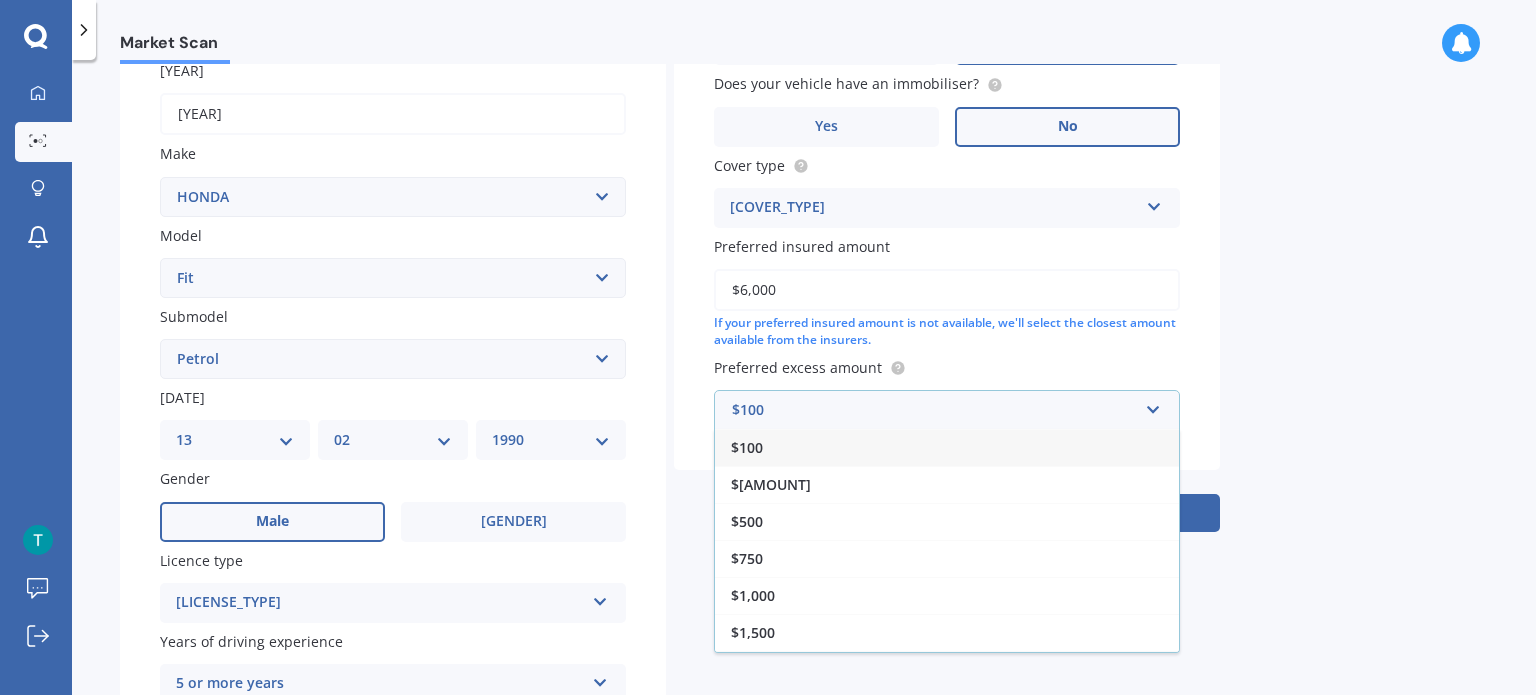 click on "$500" at bounding box center (947, 521) 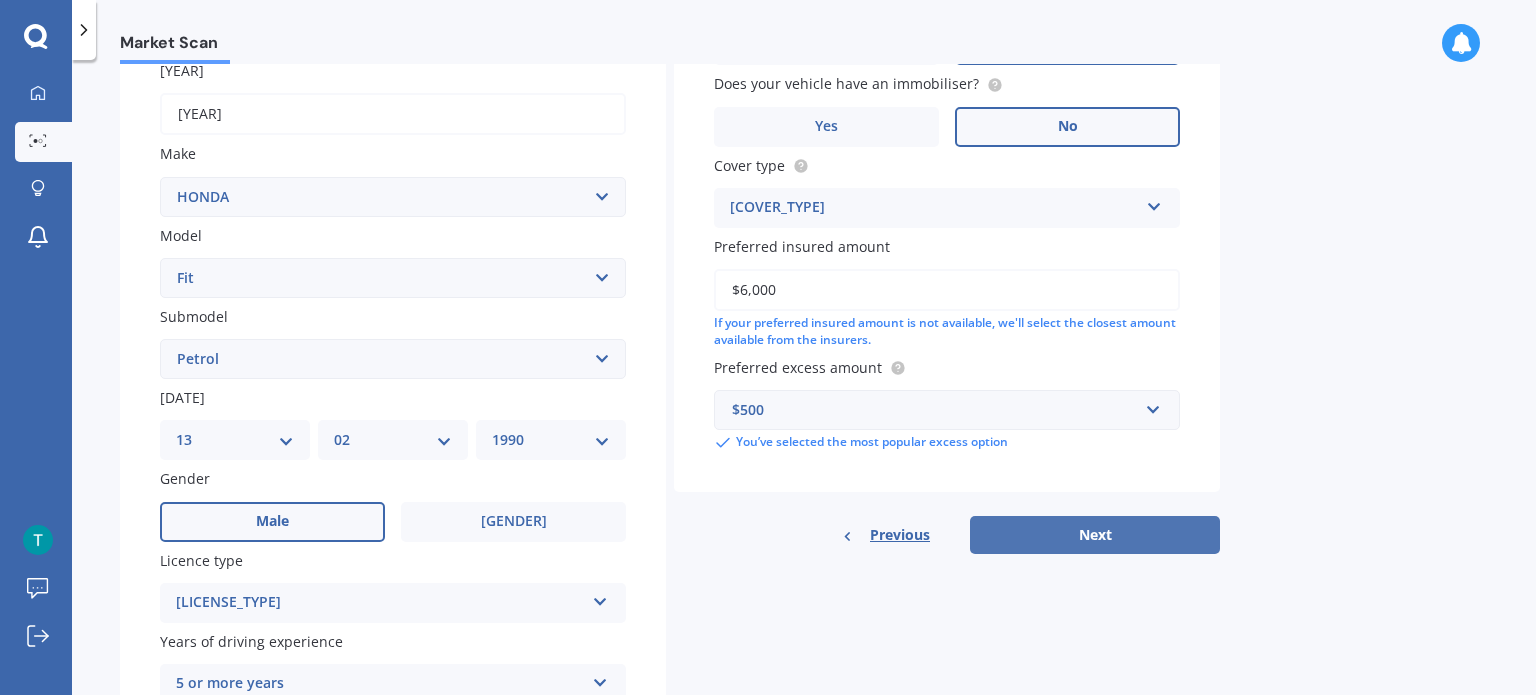click on "Next" at bounding box center (1095, 535) 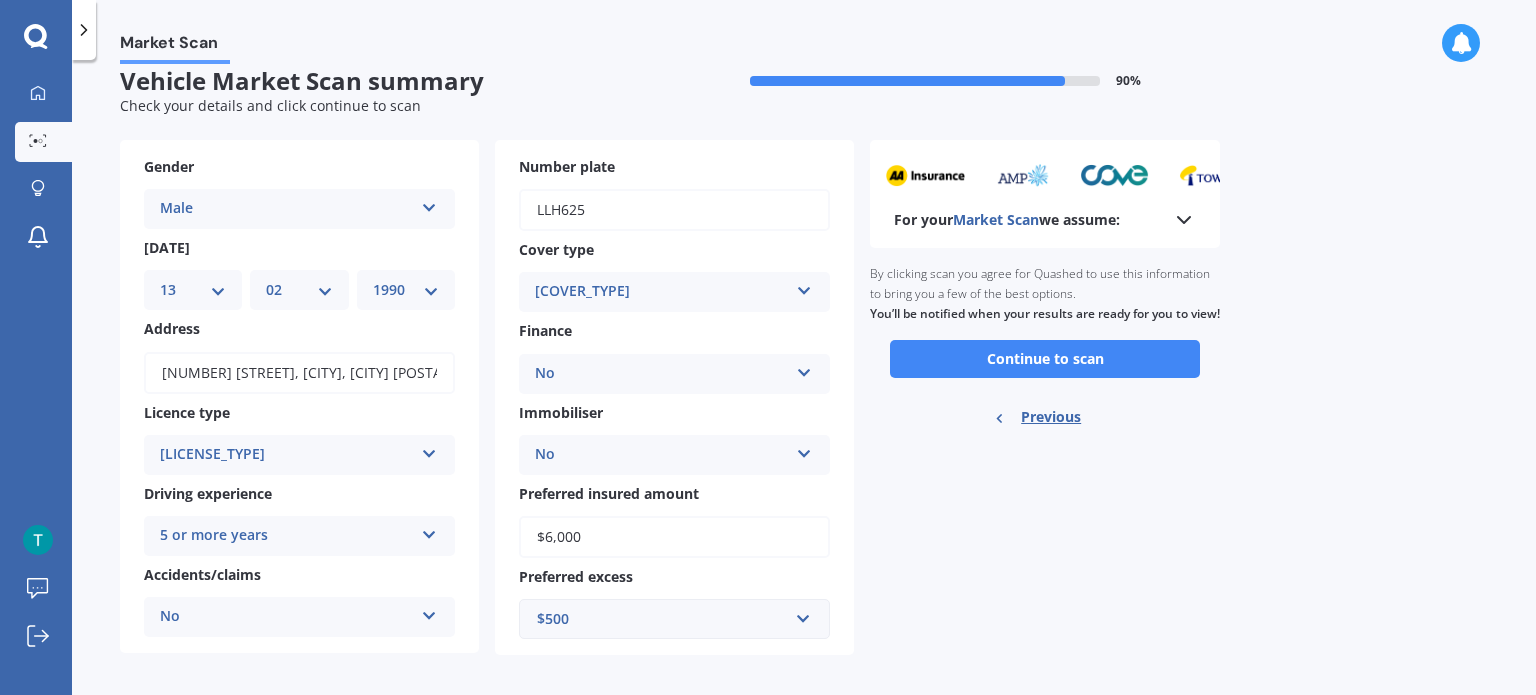 scroll, scrollTop: 32, scrollLeft: 0, axis: vertical 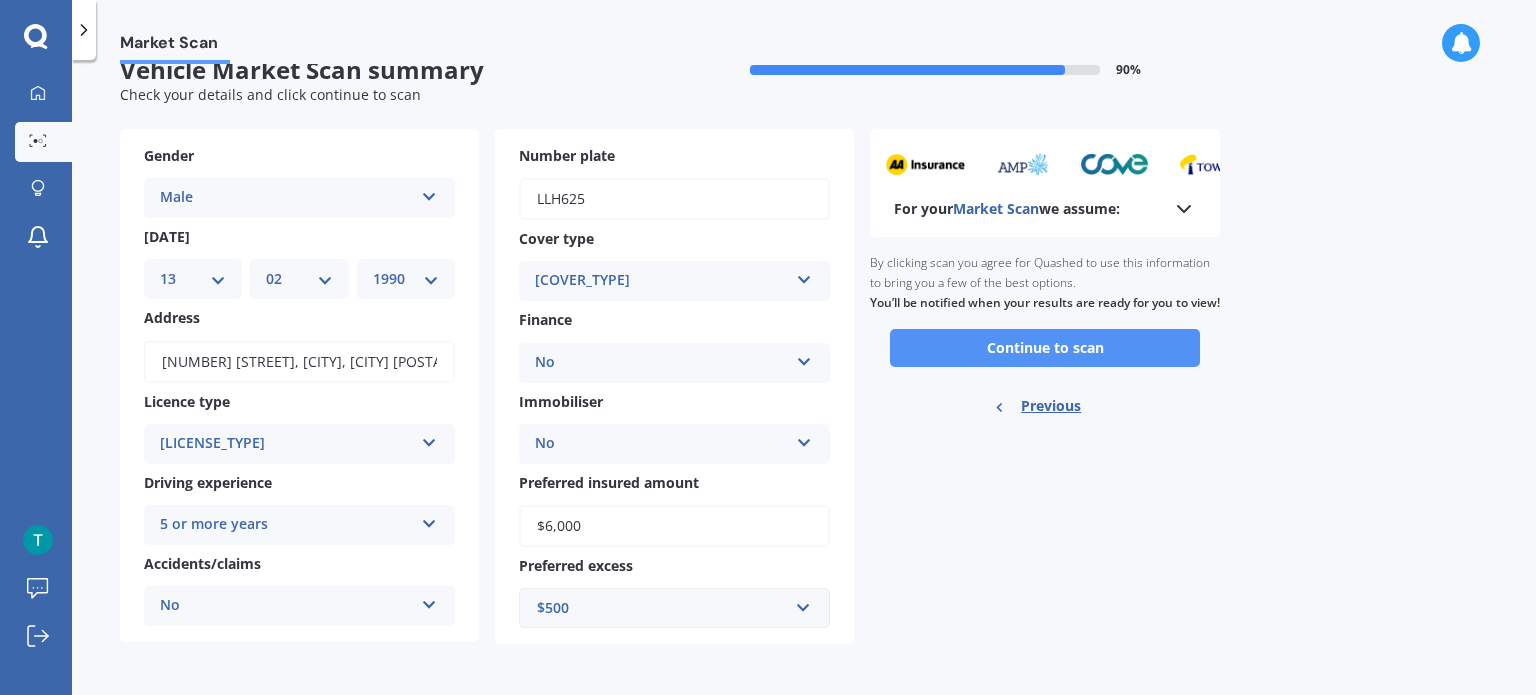 click on "Continue to scan" at bounding box center [1045, 348] 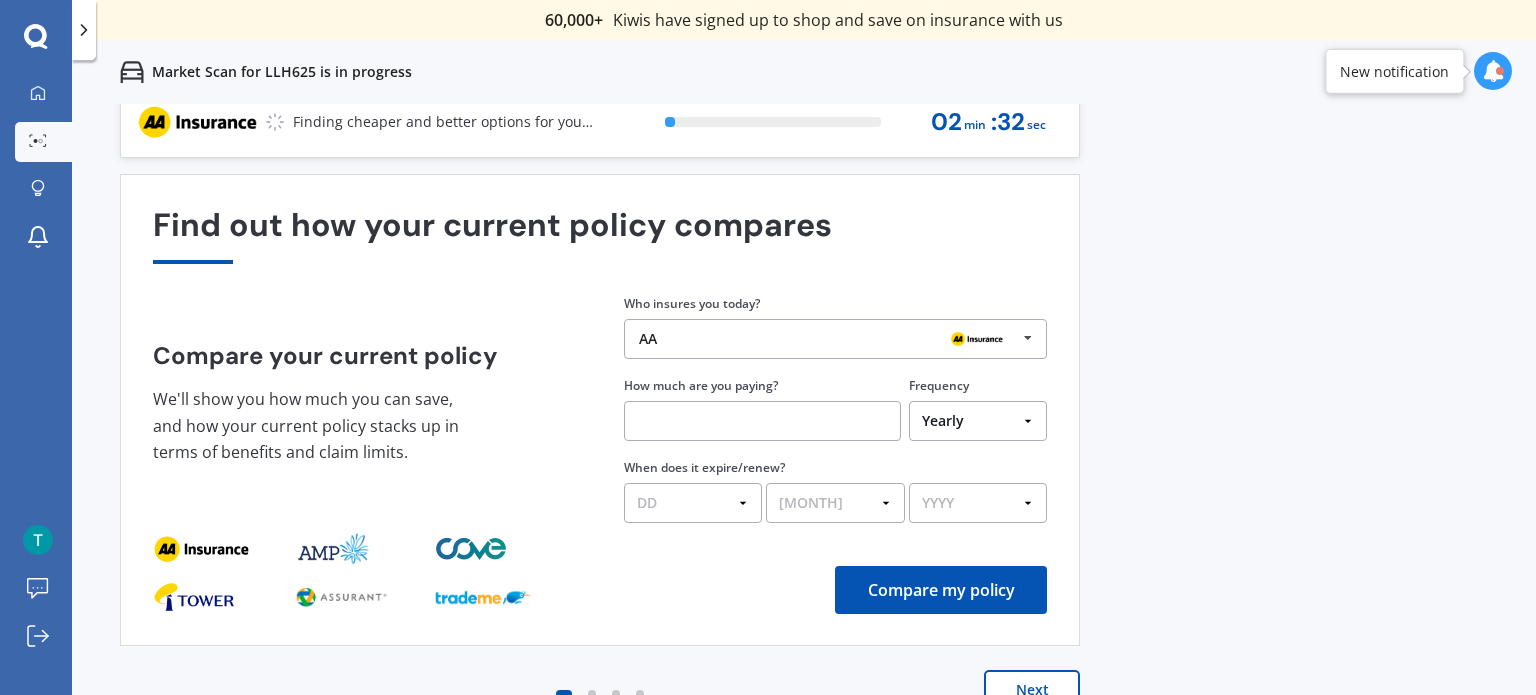 scroll, scrollTop: 28, scrollLeft: 0, axis: vertical 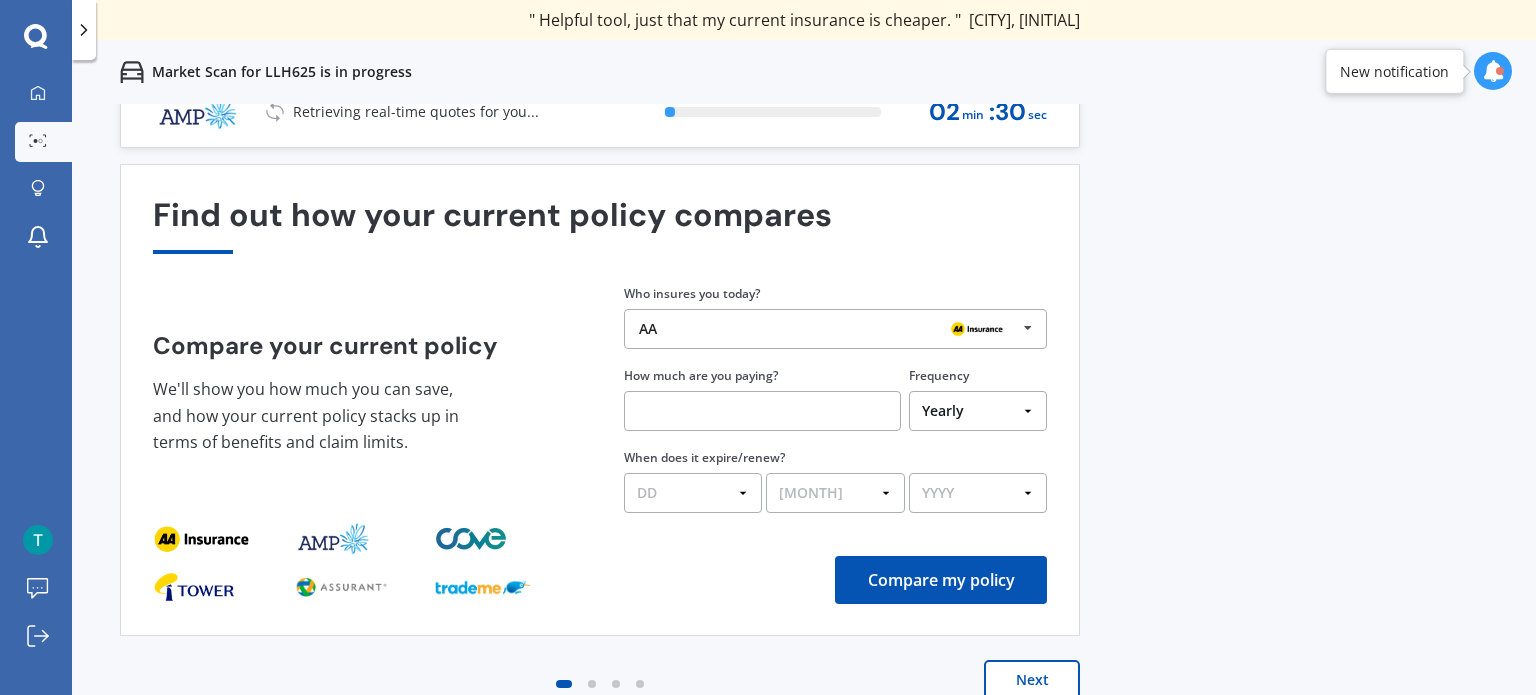 click on "Yearly Six-Monthly Quarterly Monthly Fortnightly Weekly One-Off" at bounding box center [978, 411] 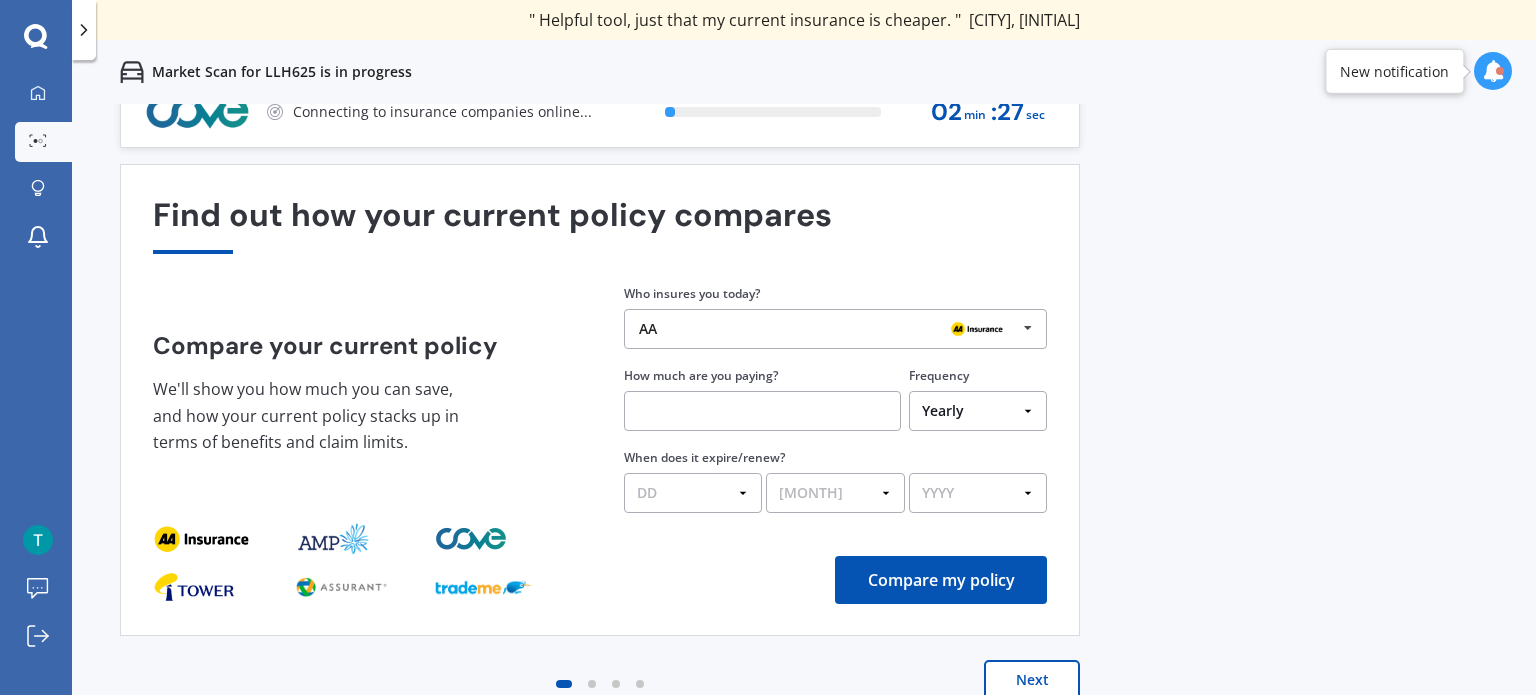select on "Fortnightly" 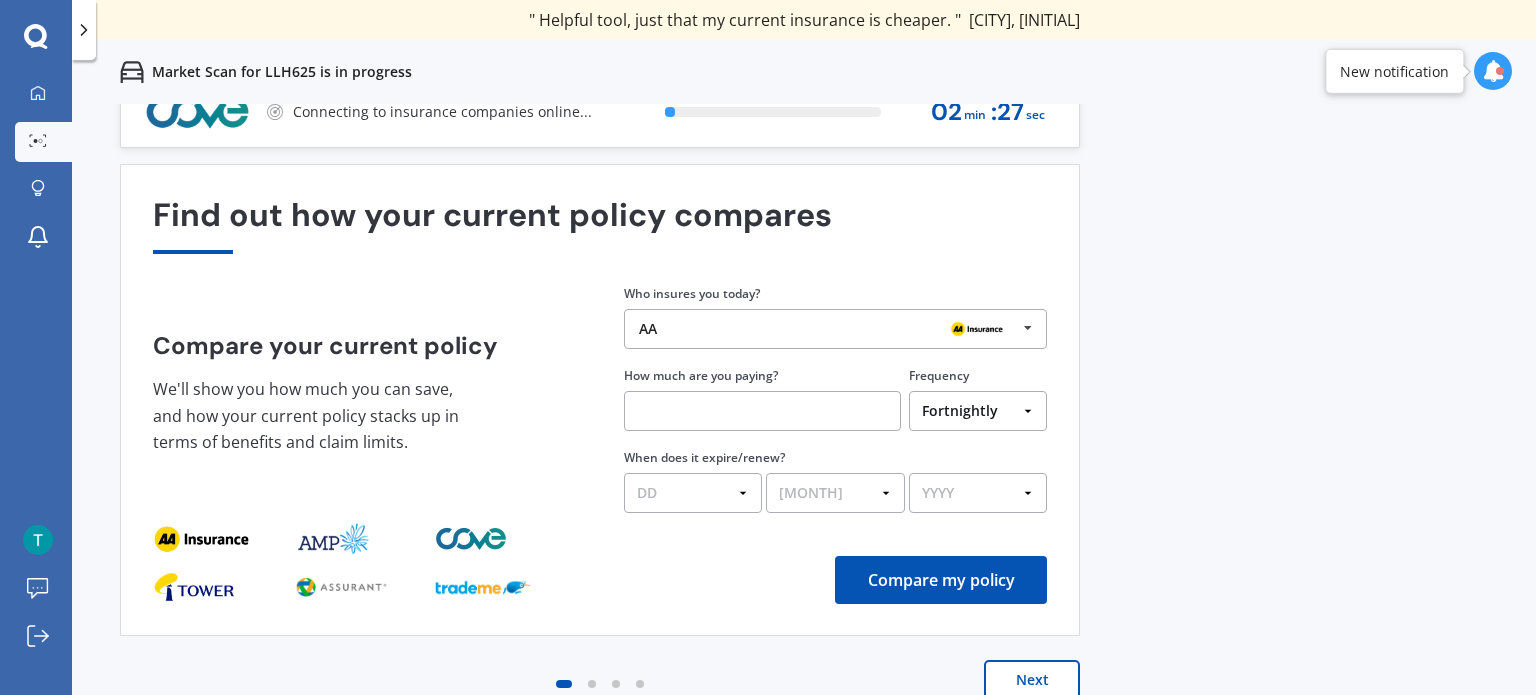 click on "Yearly Six-Monthly Quarterly Monthly Fortnightly Weekly One-Off" at bounding box center [978, 411] 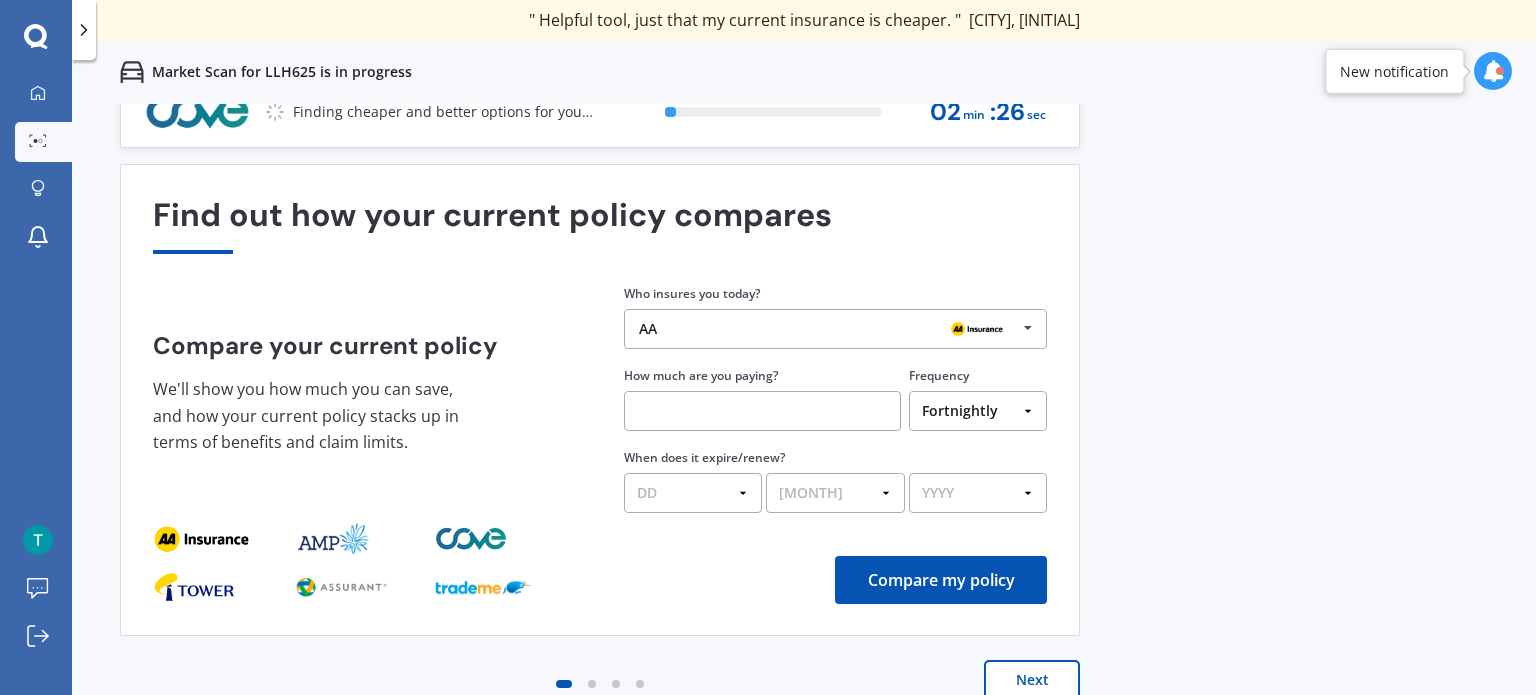 click at bounding box center [762, 411] 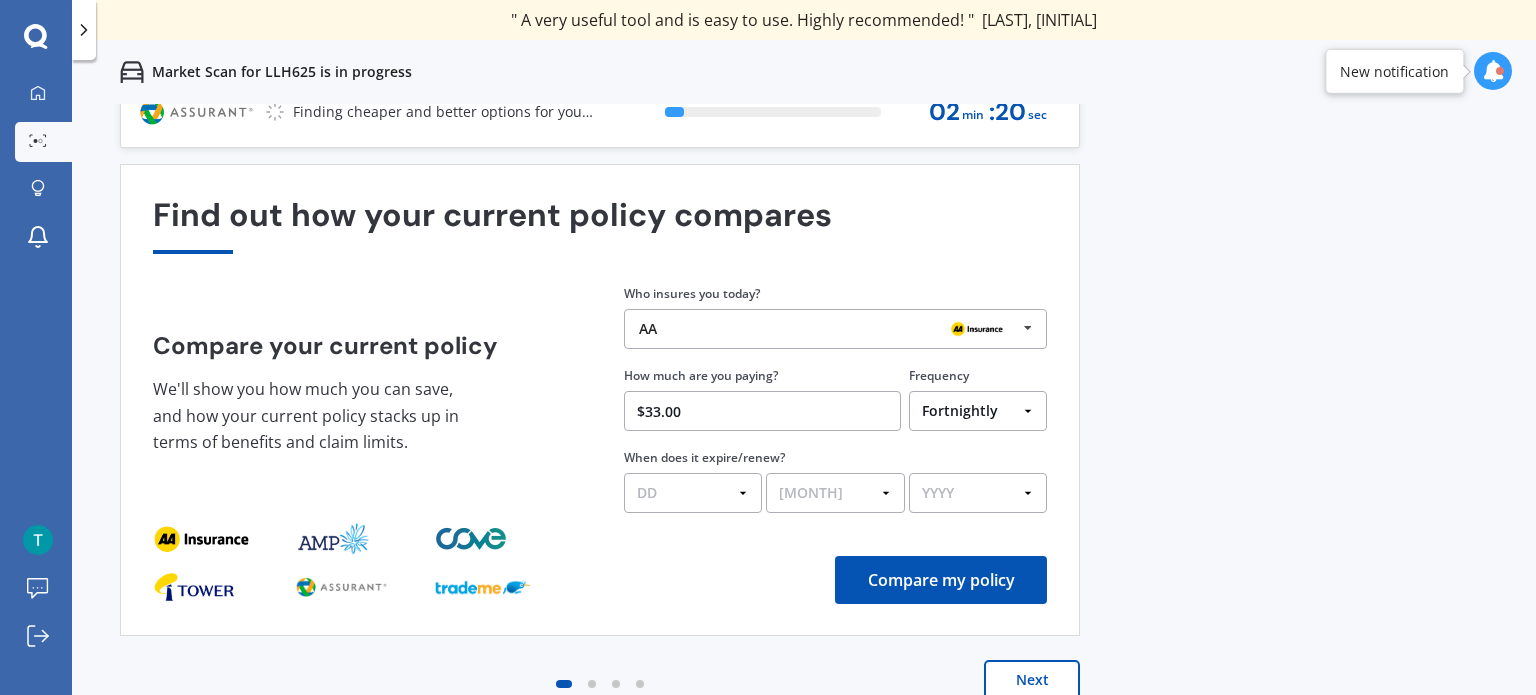 type on "$33.00" 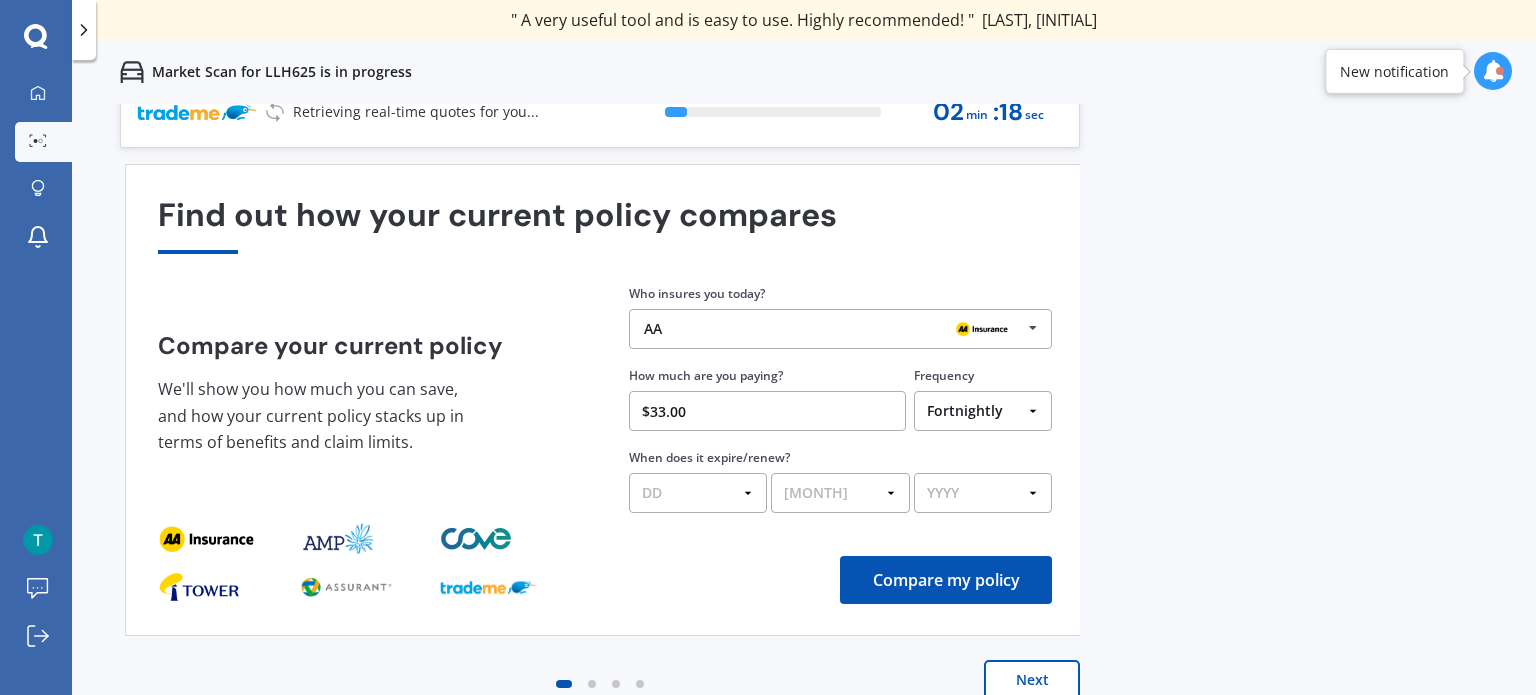 drag, startPoint x: 904, startPoint y: 582, endPoint x: 1020, endPoint y: 667, distance: 143.8089 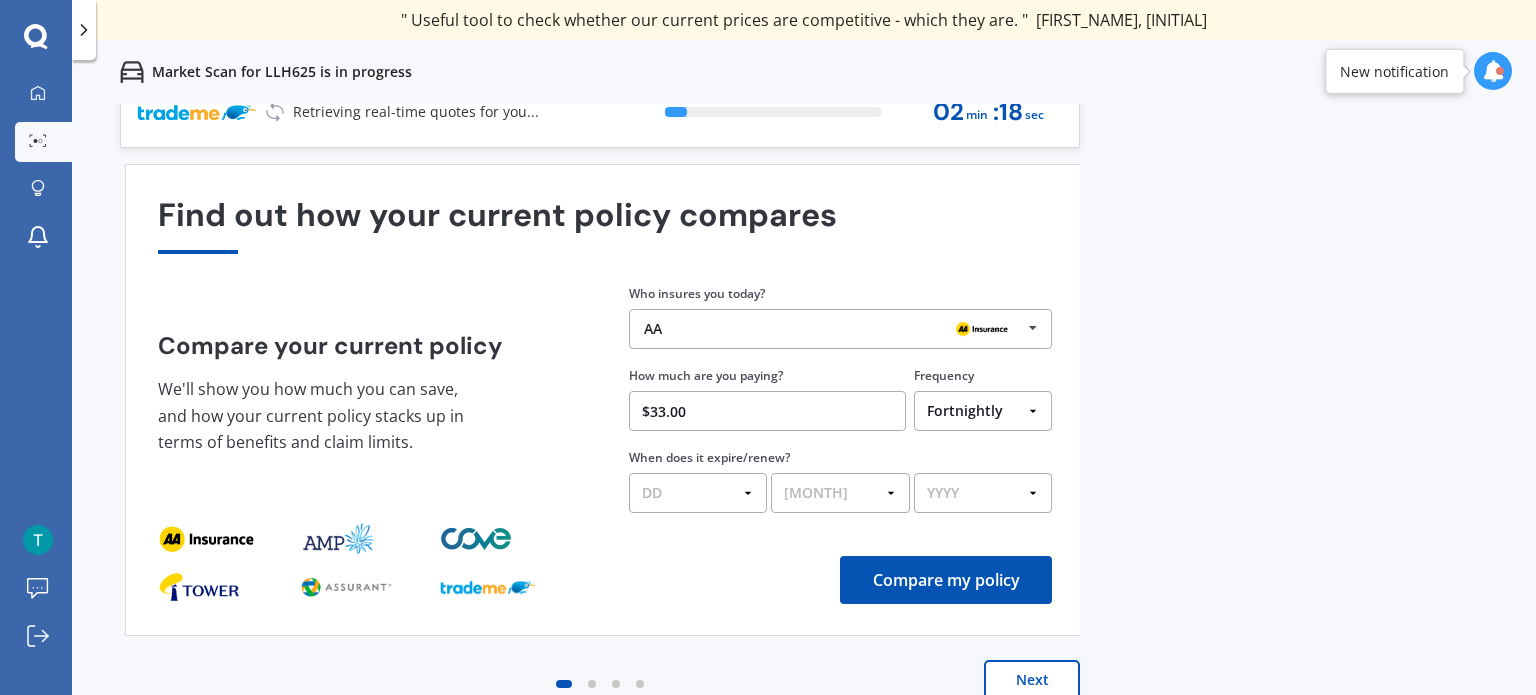 click on "Next" at bounding box center (1032, 680) 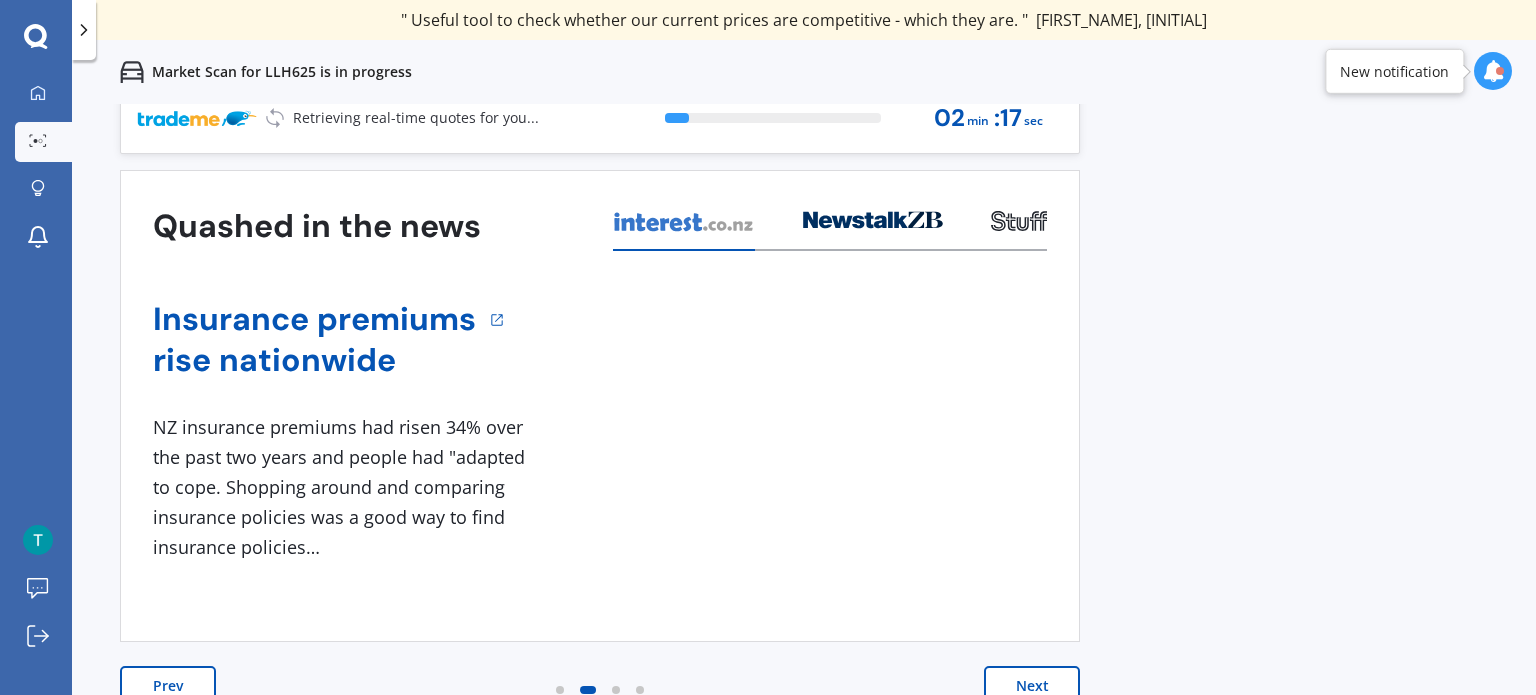 scroll, scrollTop: 28, scrollLeft: 0, axis: vertical 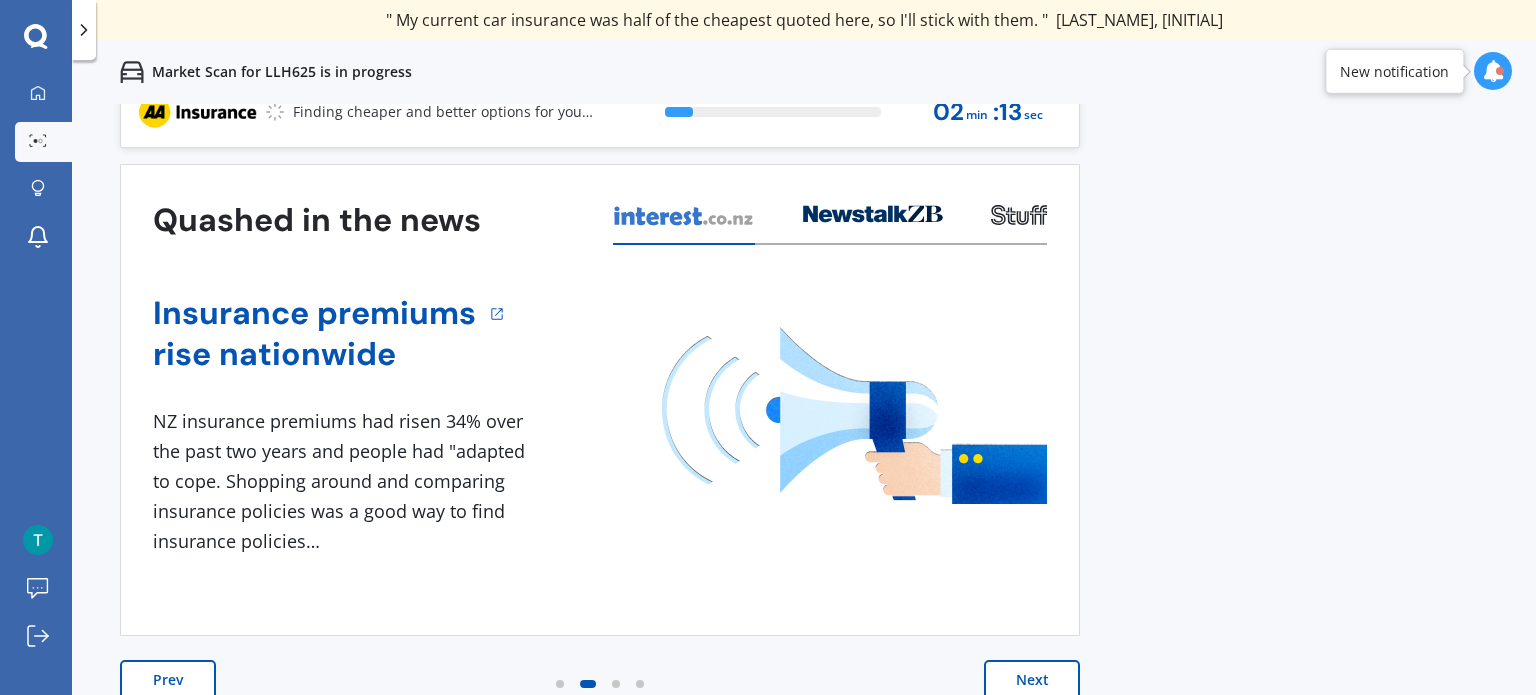 click on "Next" at bounding box center [1032, 680] 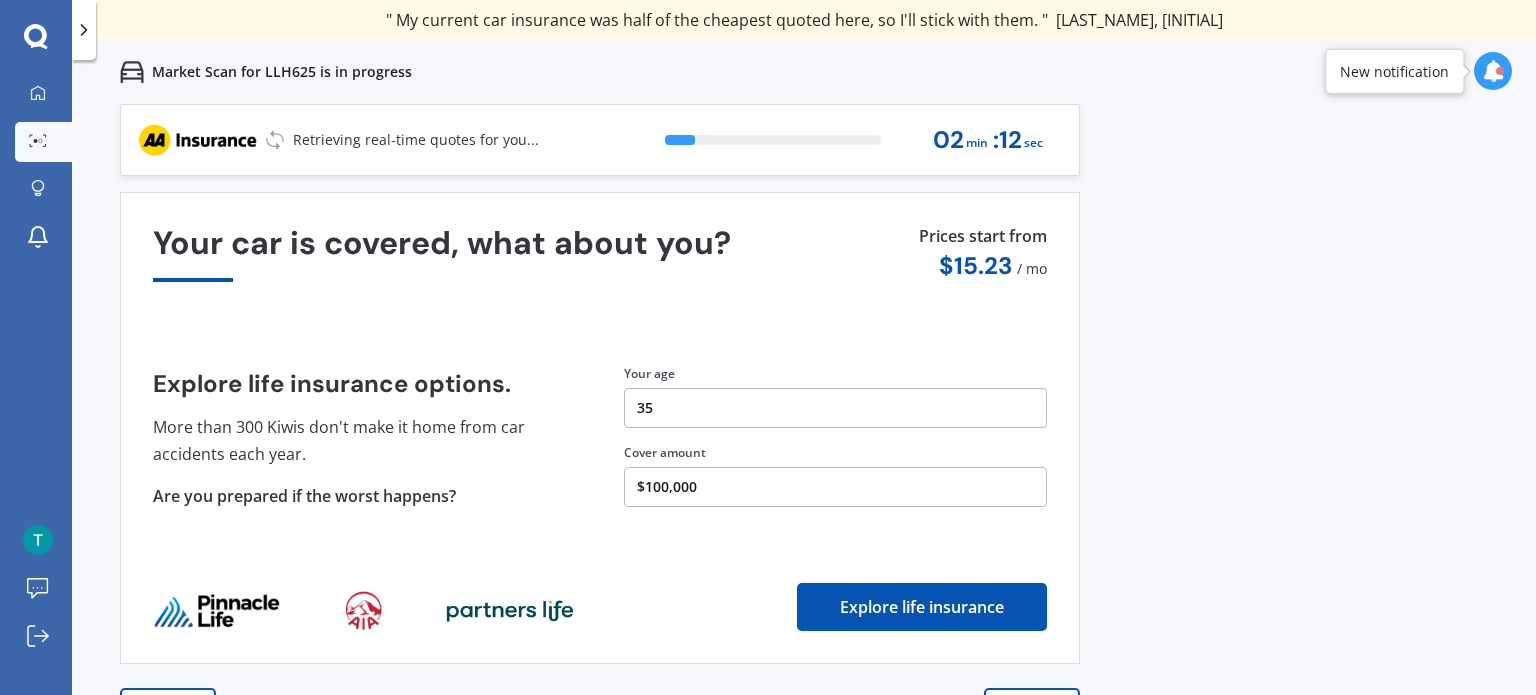scroll, scrollTop: 28, scrollLeft: 0, axis: vertical 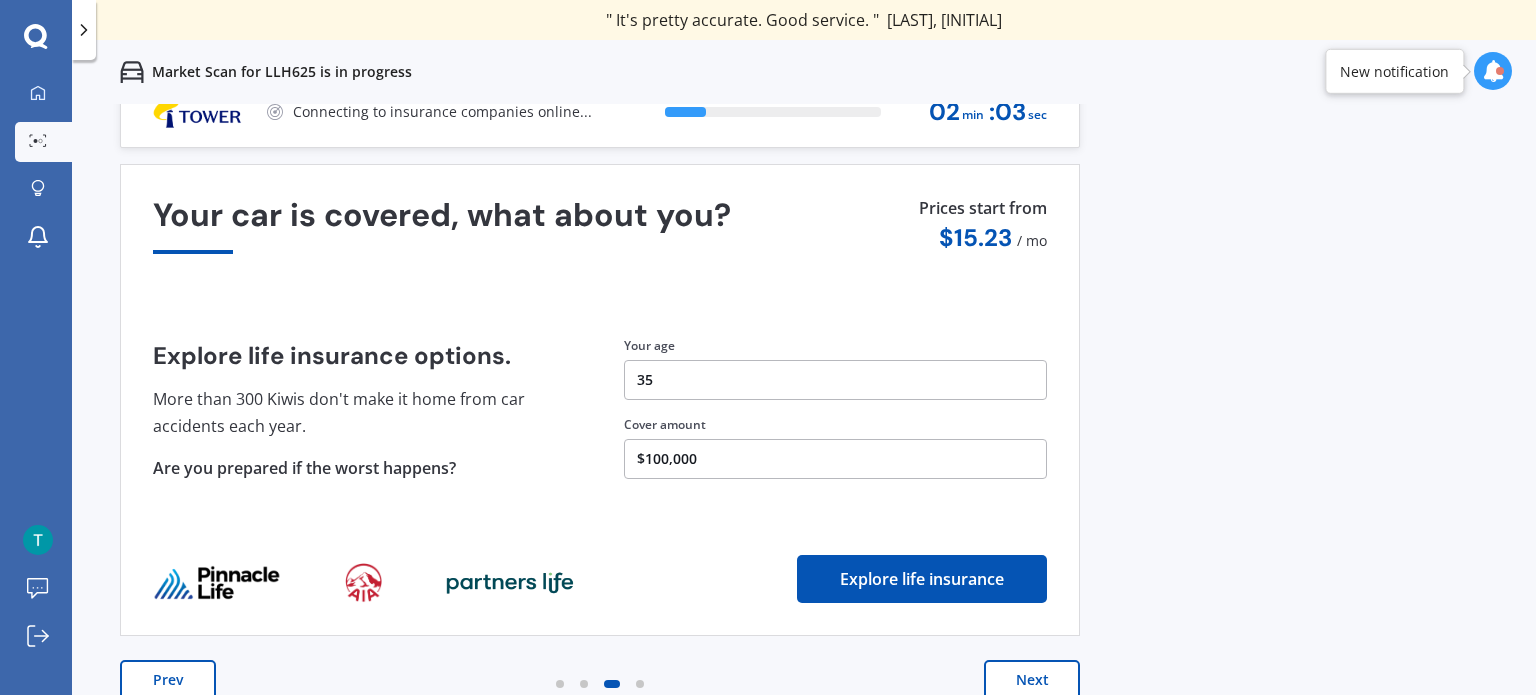 click on "Explore life insurance" at bounding box center (922, 579) 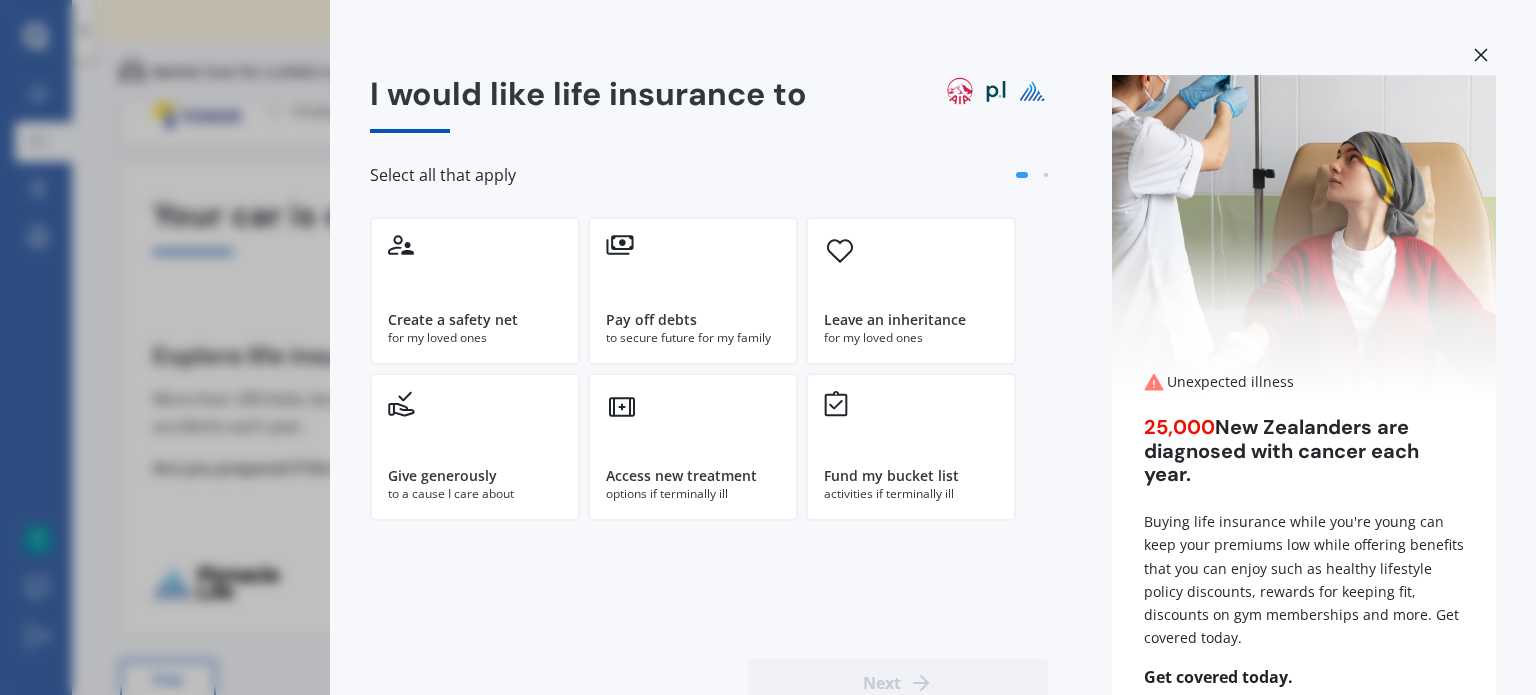 scroll, scrollTop: 0, scrollLeft: 0, axis: both 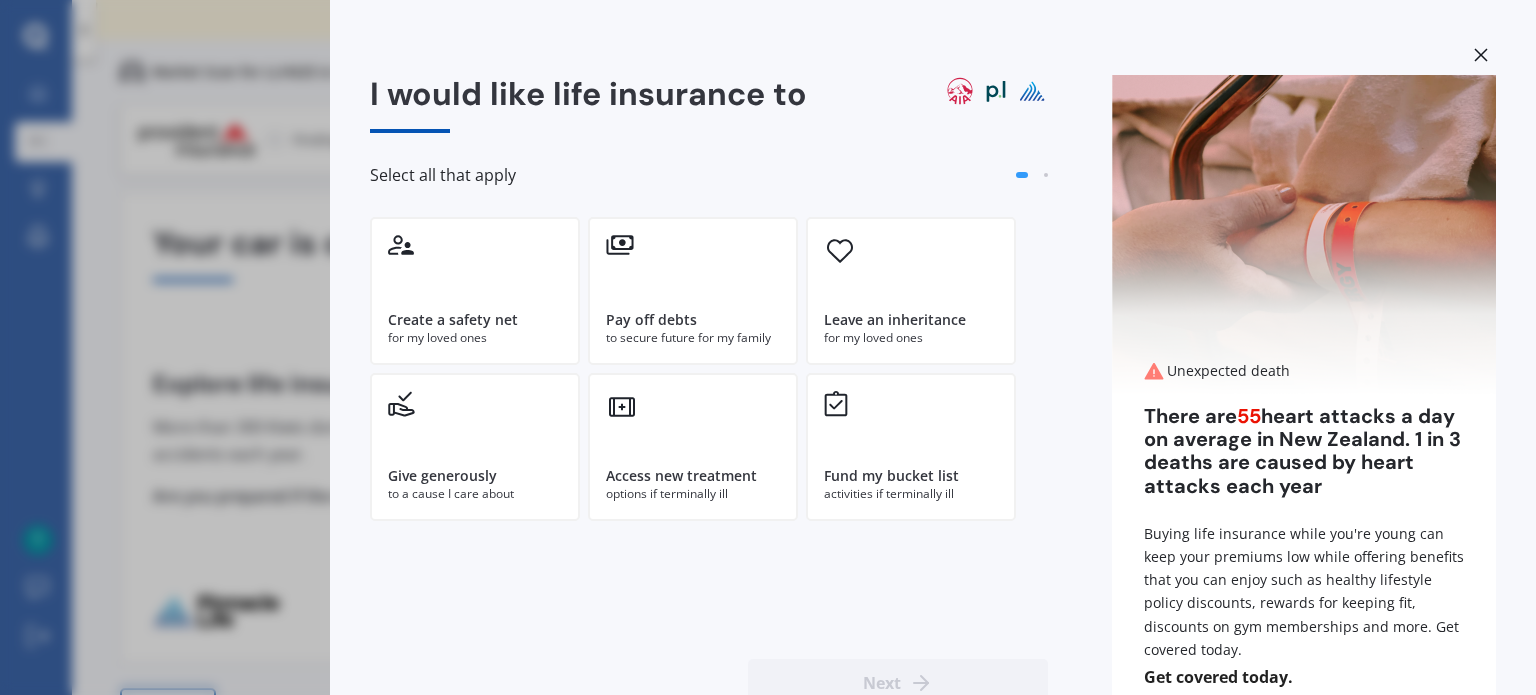 click at bounding box center (1481, 55) 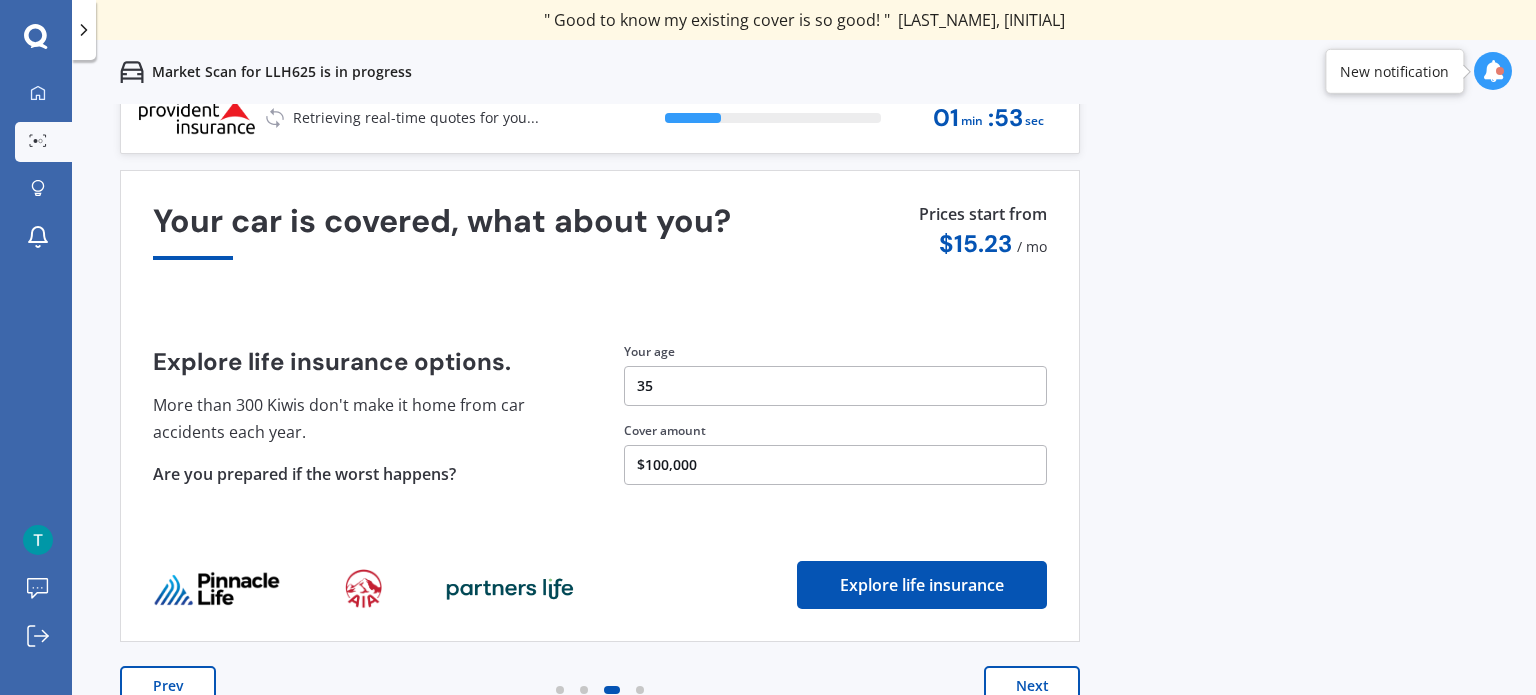 scroll, scrollTop: 28, scrollLeft: 0, axis: vertical 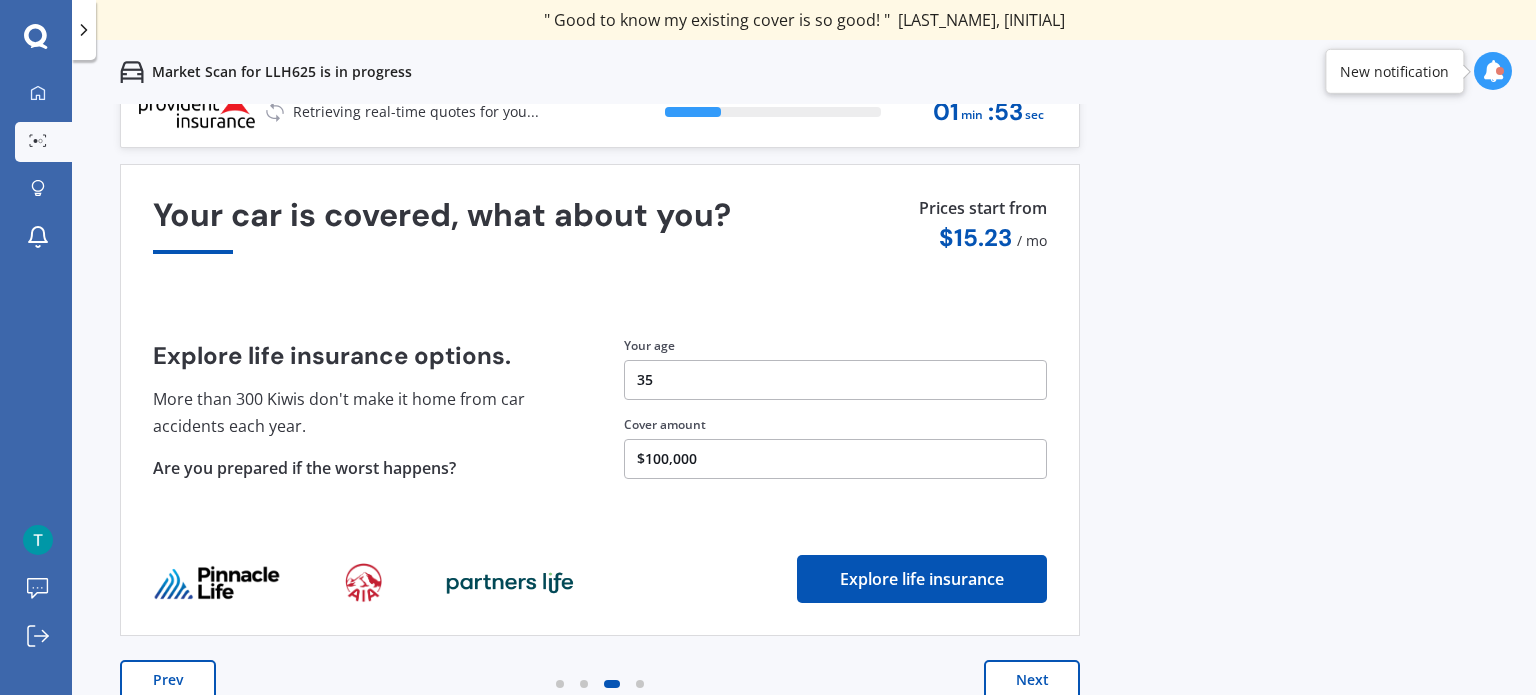 click on "Next" at bounding box center (1032, 680) 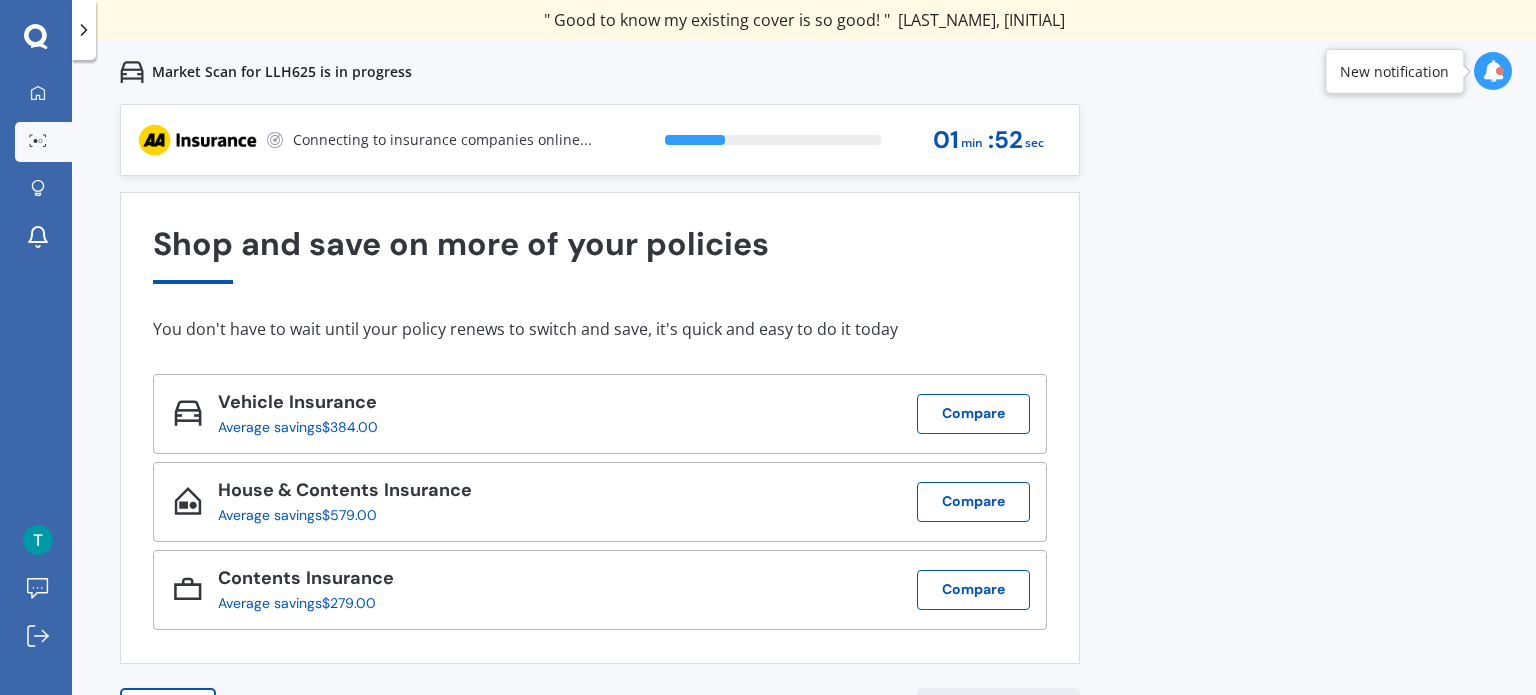 scroll, scrollTop: 28, scrollLeft: 0, axis: vertical 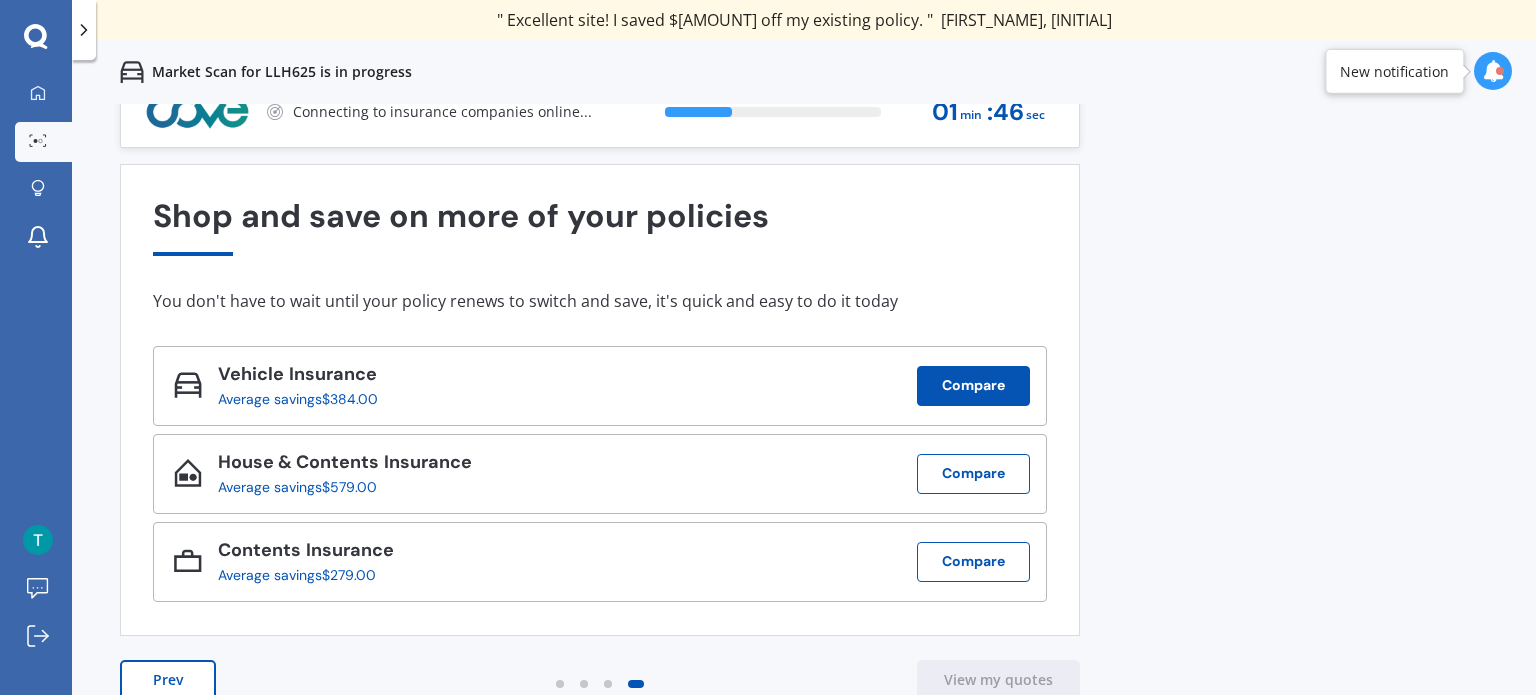 click on "Compare" at bounding box center [973, 386] 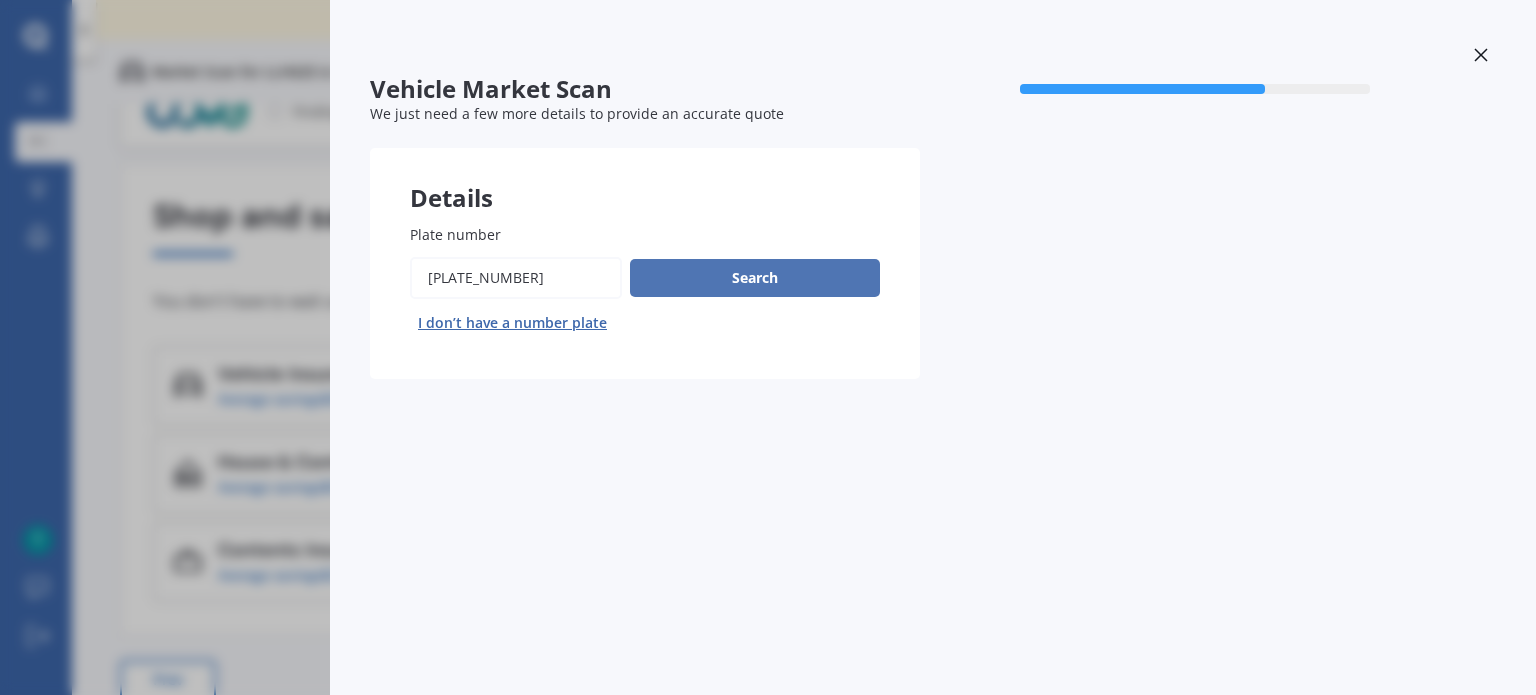 click on "Search" at bounding box center [755, 278] 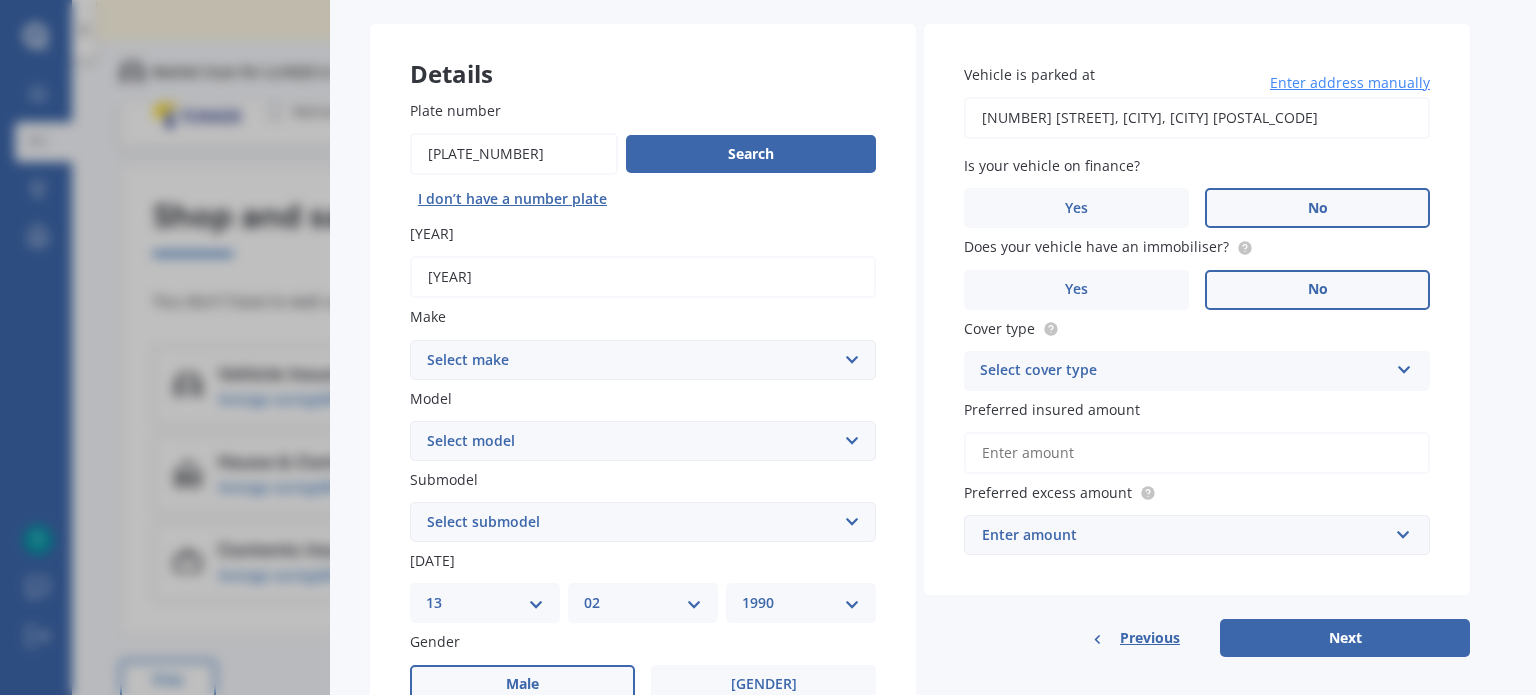 scroll, scrollTop: 0, scrollLeft: 0, axis: both 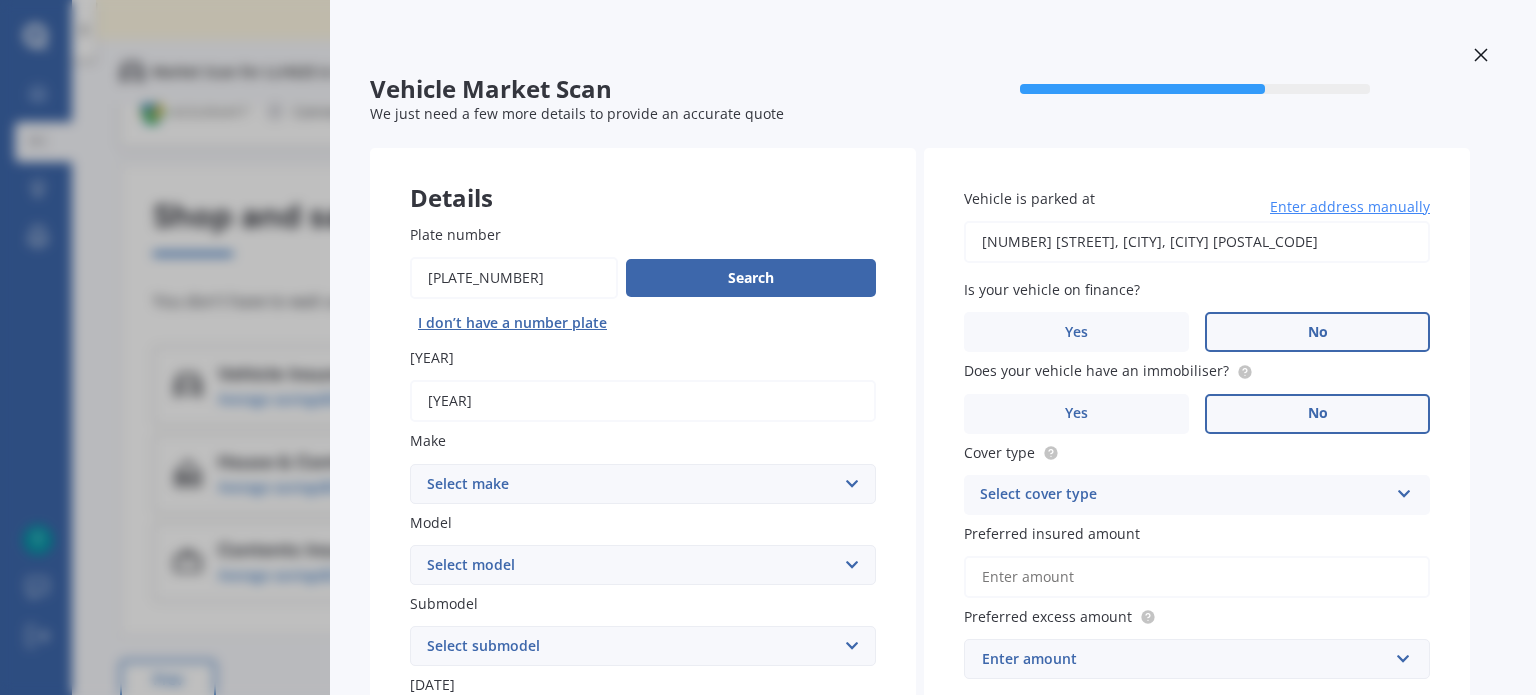 click at bounding box center (1481, 57) 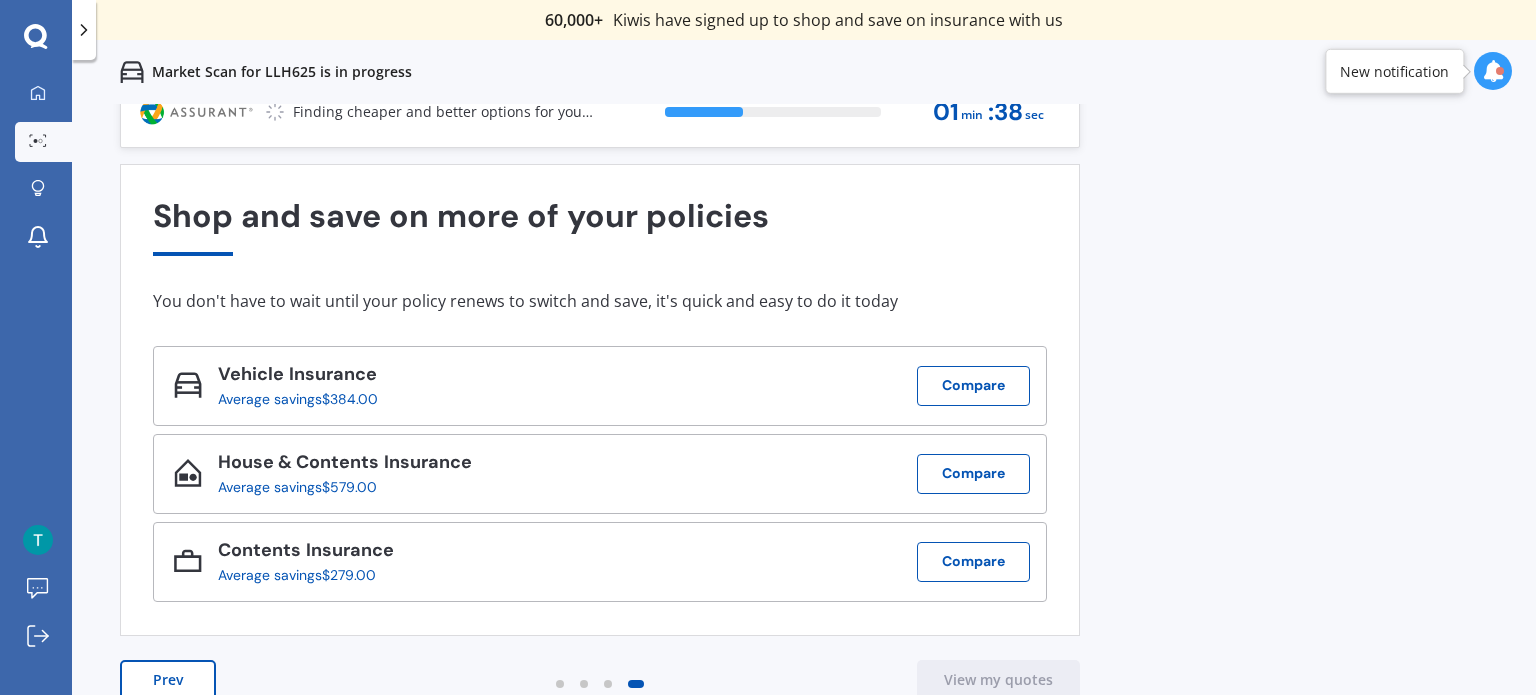 click on "Prev" at bounding box center [168, 680] 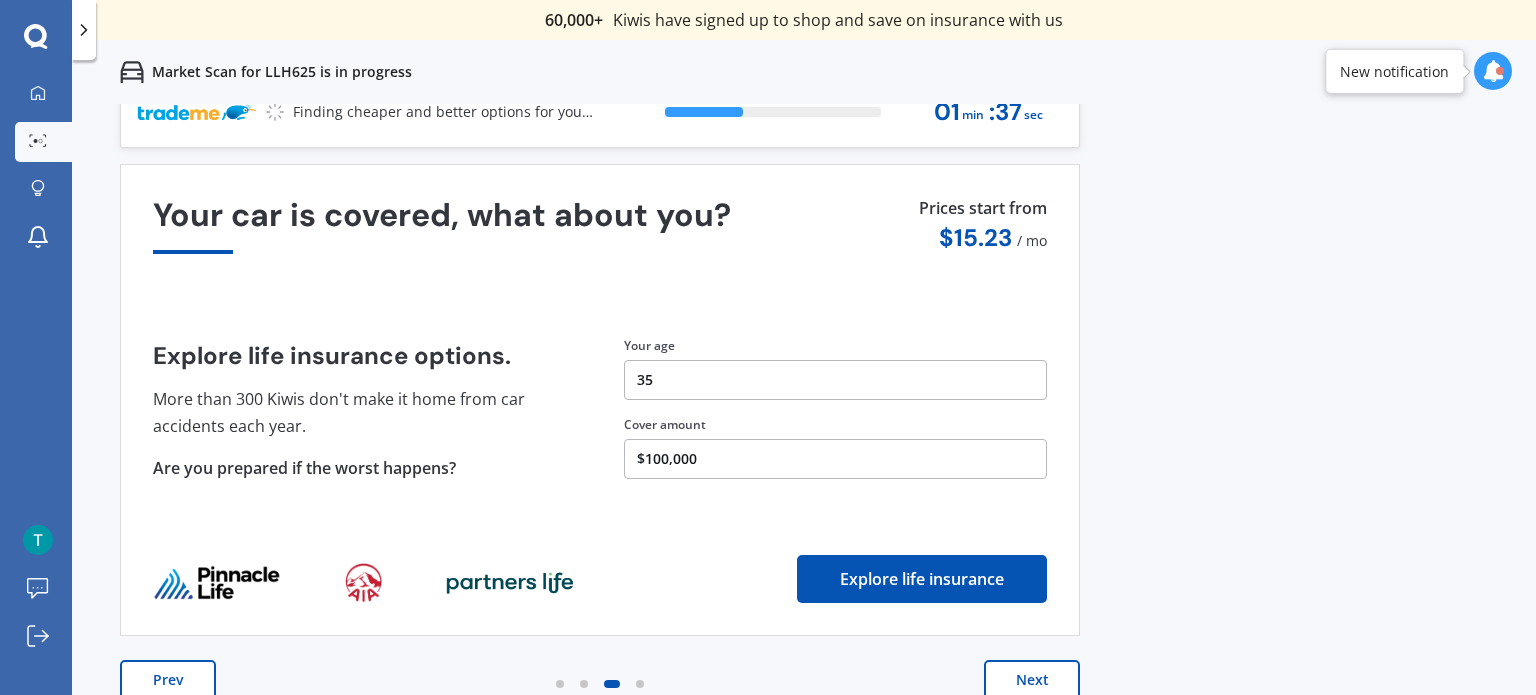 scroll, scrollTop: 0, scrollLeft: 0, axis: both 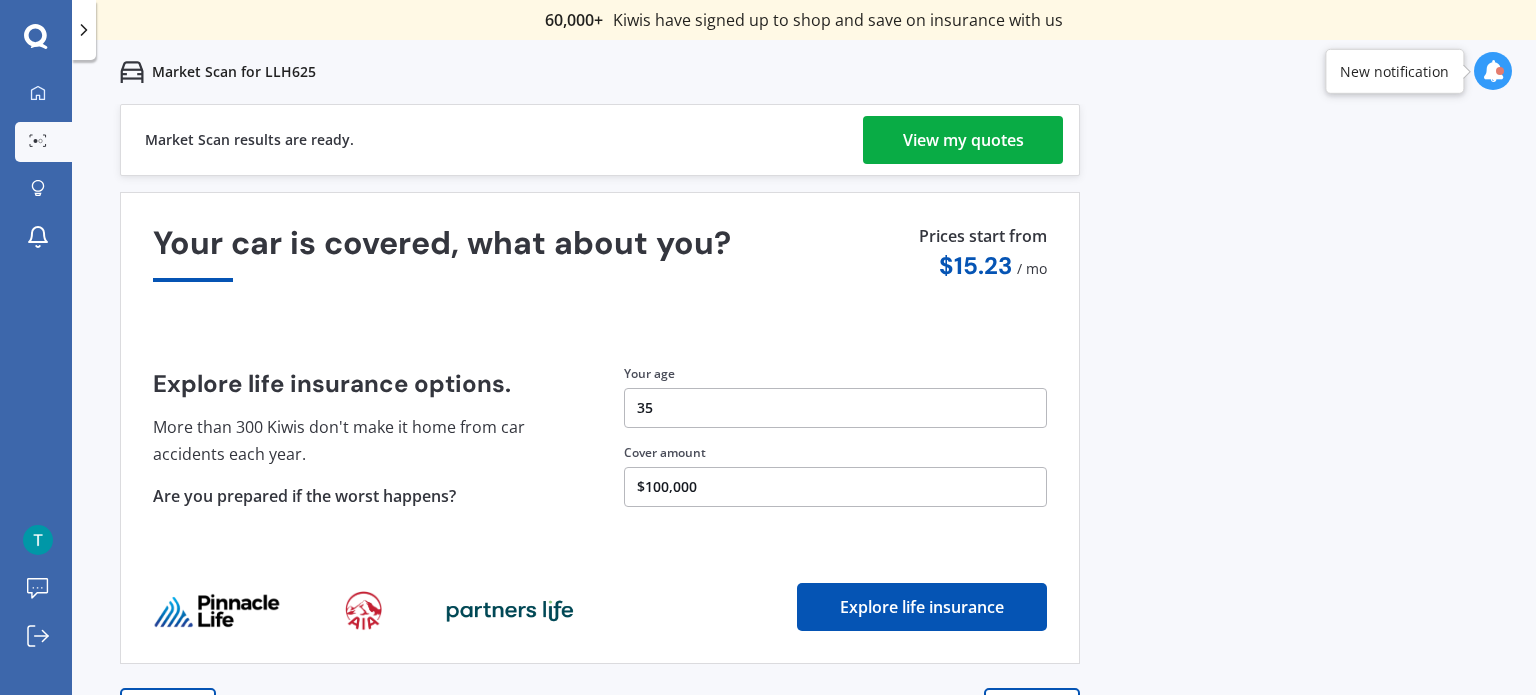 click on "View my quotes" at bounding box center (963, 140) 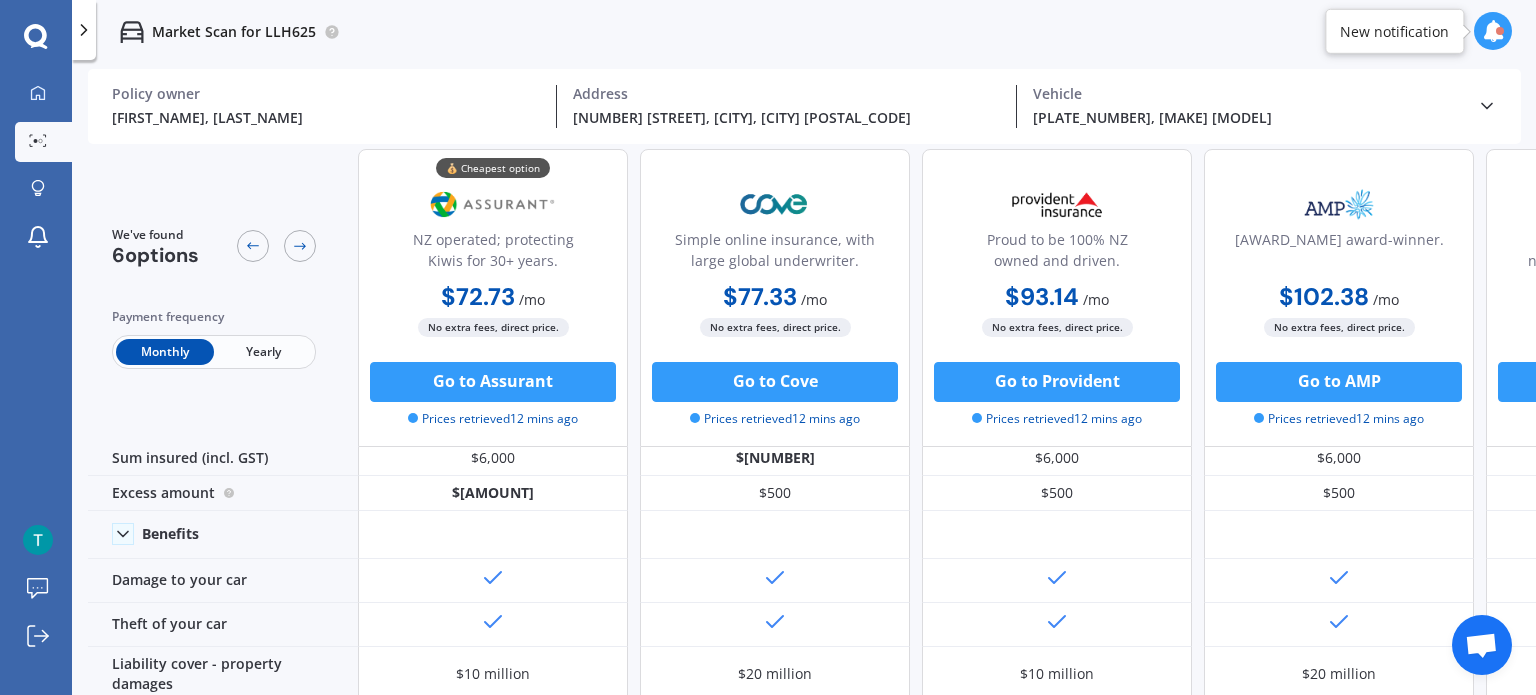 scroll, scrollTop: 0, scrollLeft: 0, axis: both 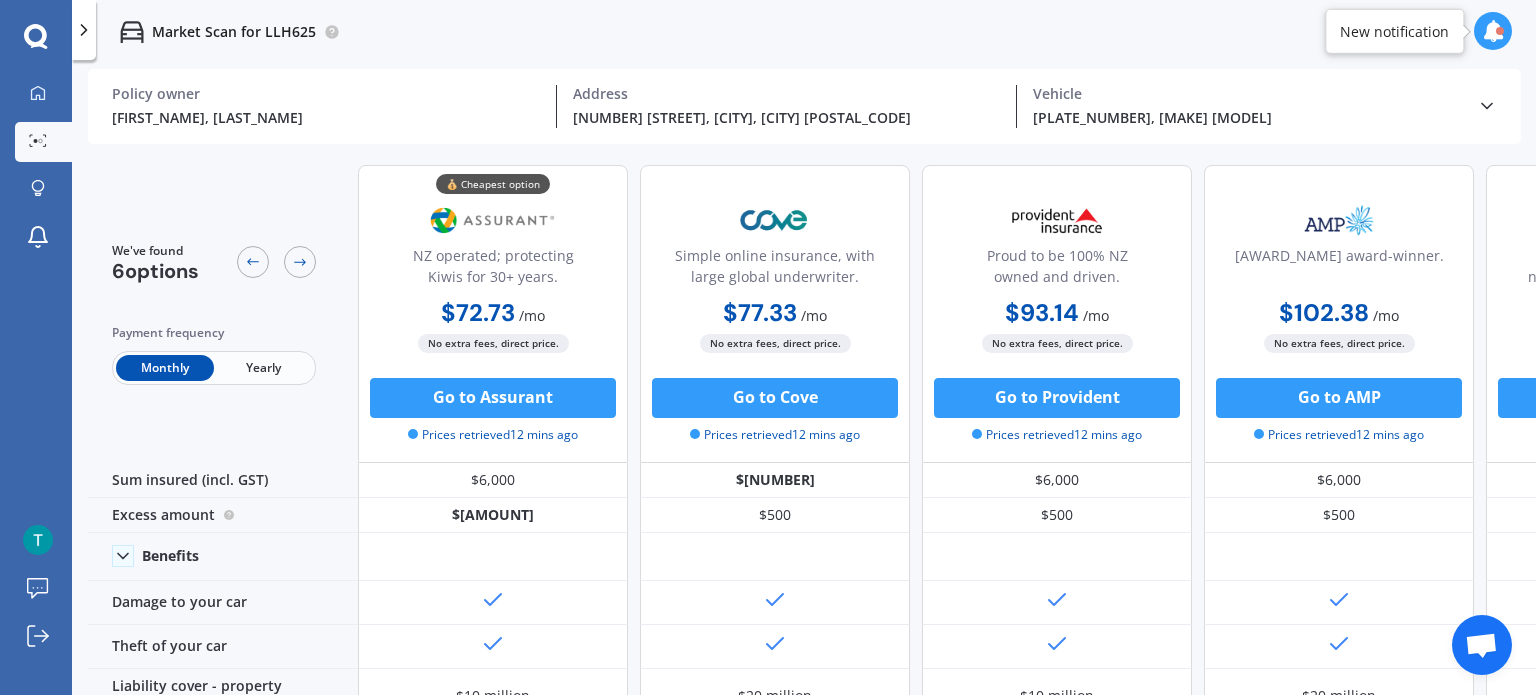 click on "Yearly" at bounding box center (263, 368) 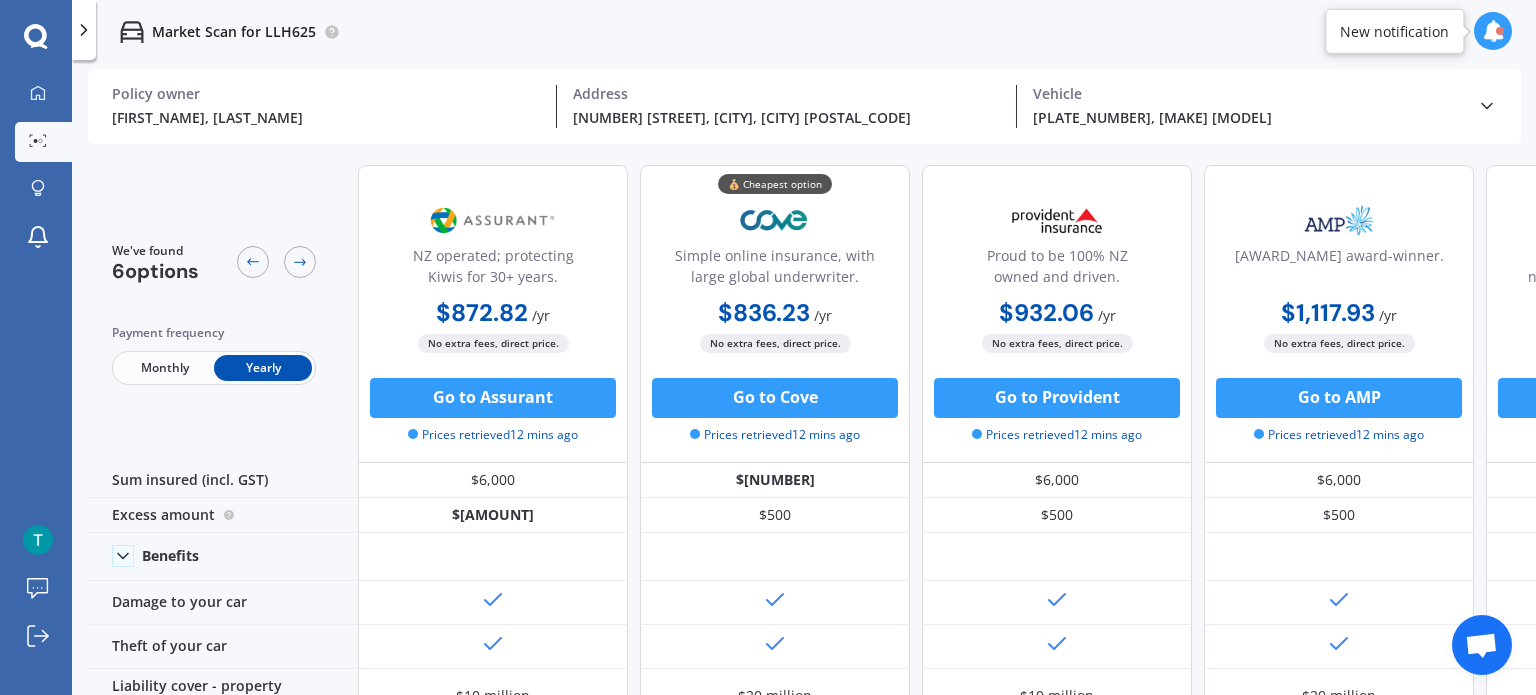 click on "Monthly" at bounding box center (165, 368) 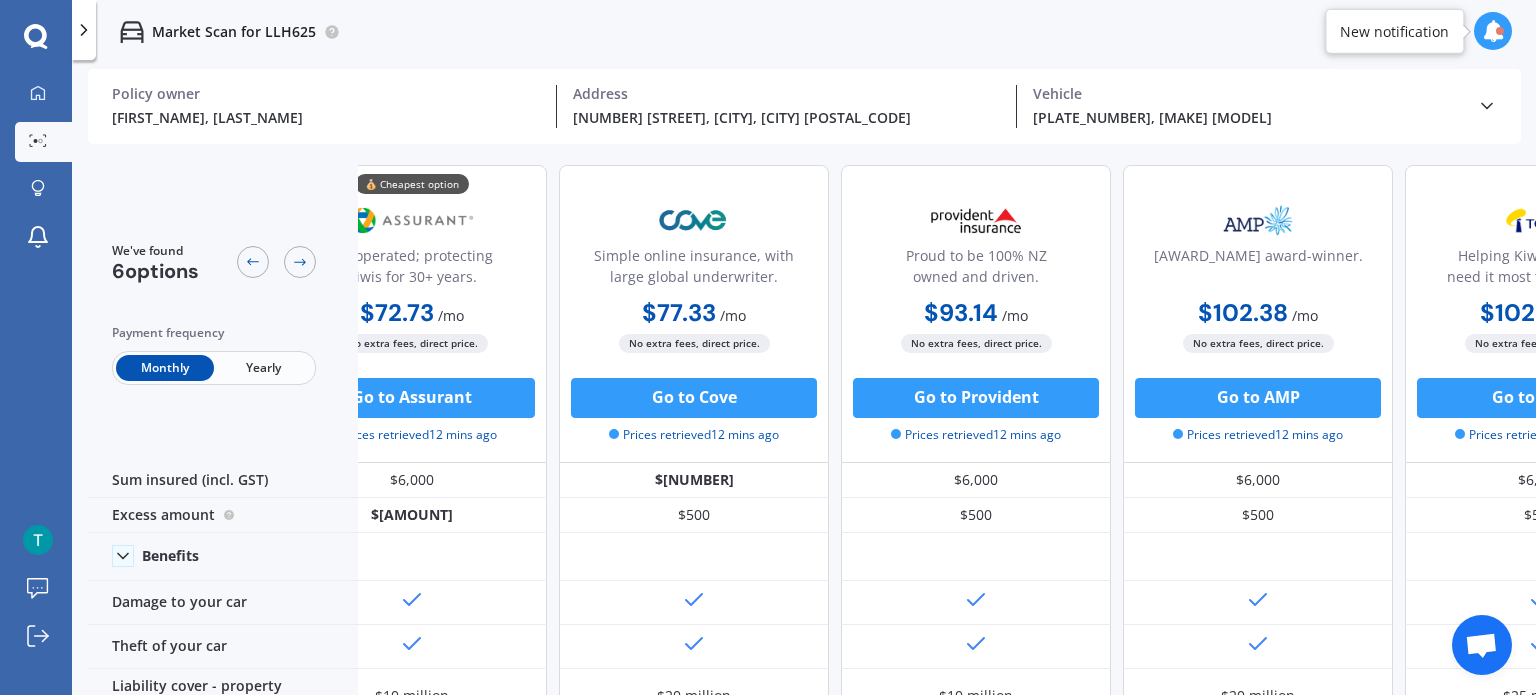 scroll, scrollTop: 0, scrollLeft: 0, axis: both 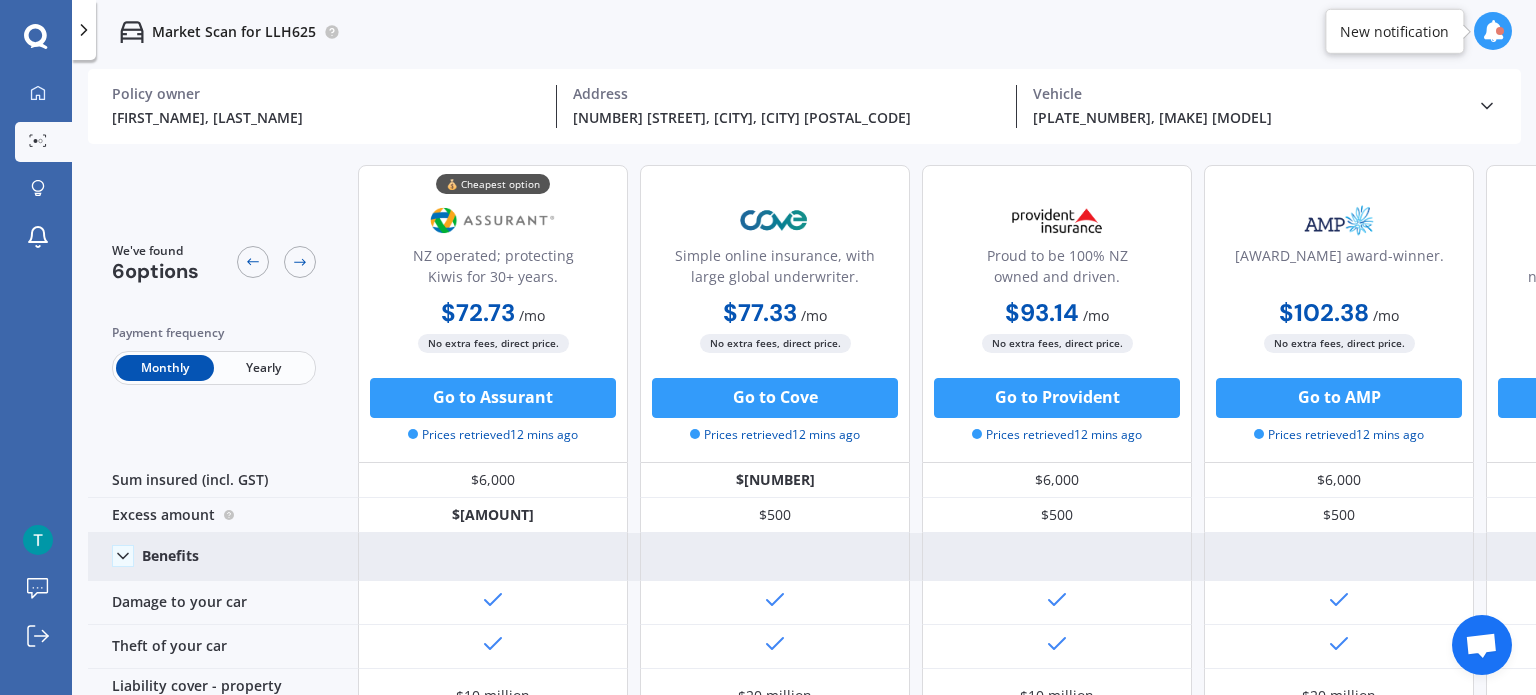 click on "Benefits" at bounding box center [223, 557] 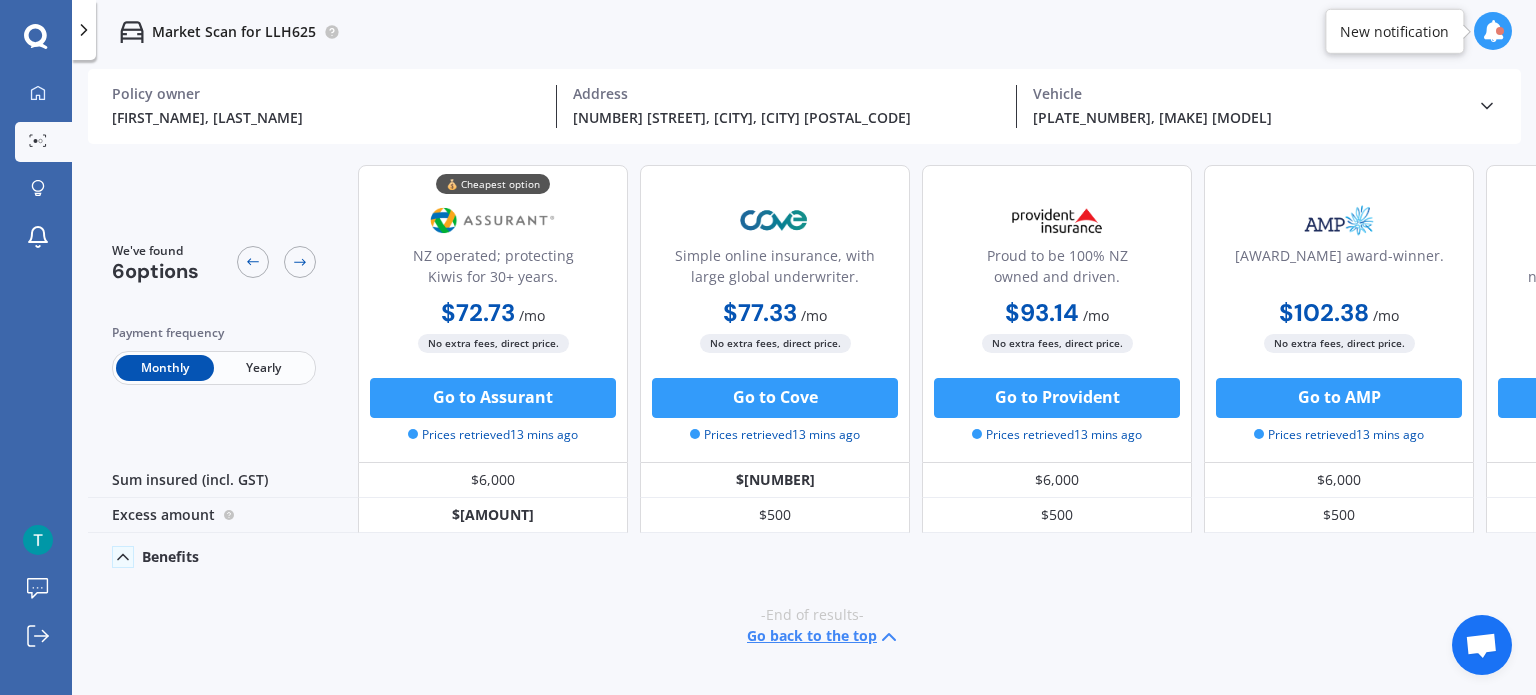 click on "Benefits" at bounding box center (223, 557) 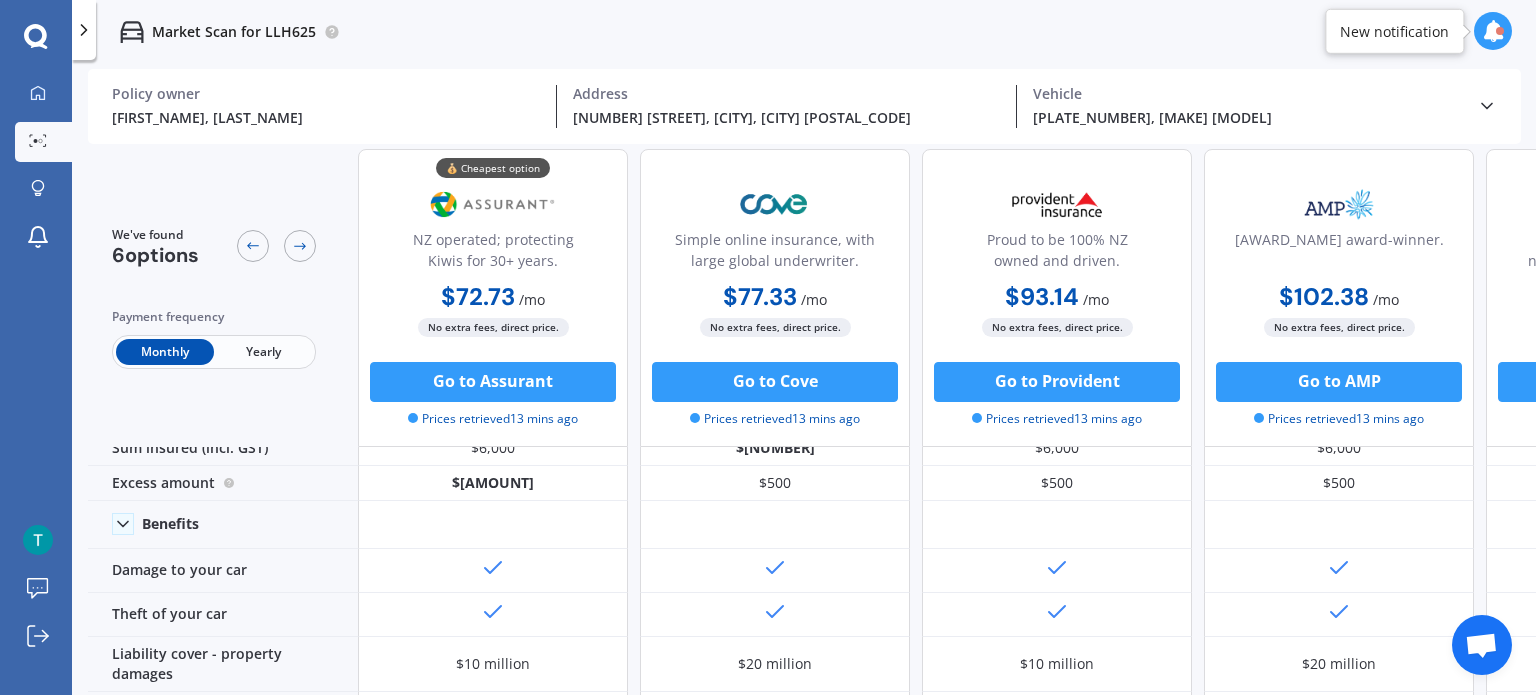 scroll, scrollTop: 0, scrollLeft: 0, axis: both 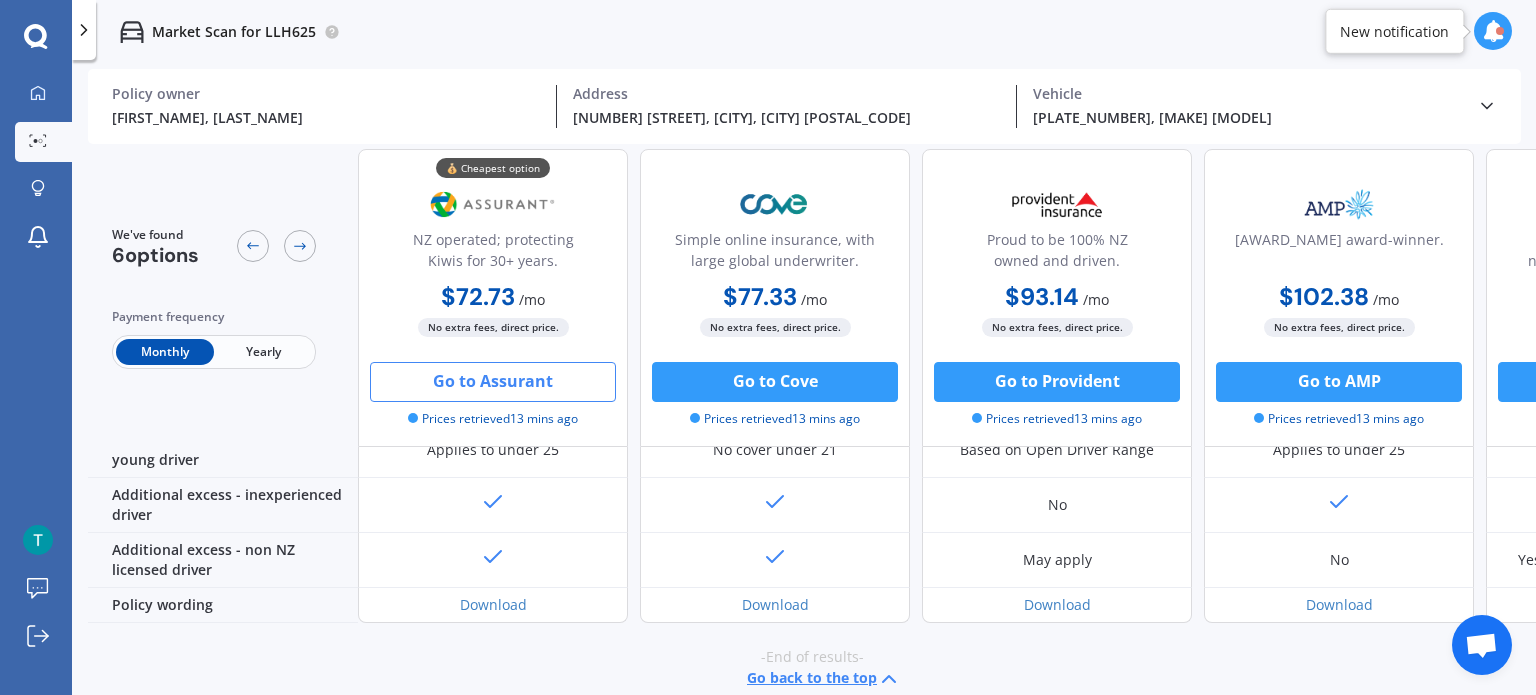 click on "Go to Assurant" at bounding box center [493, 382] 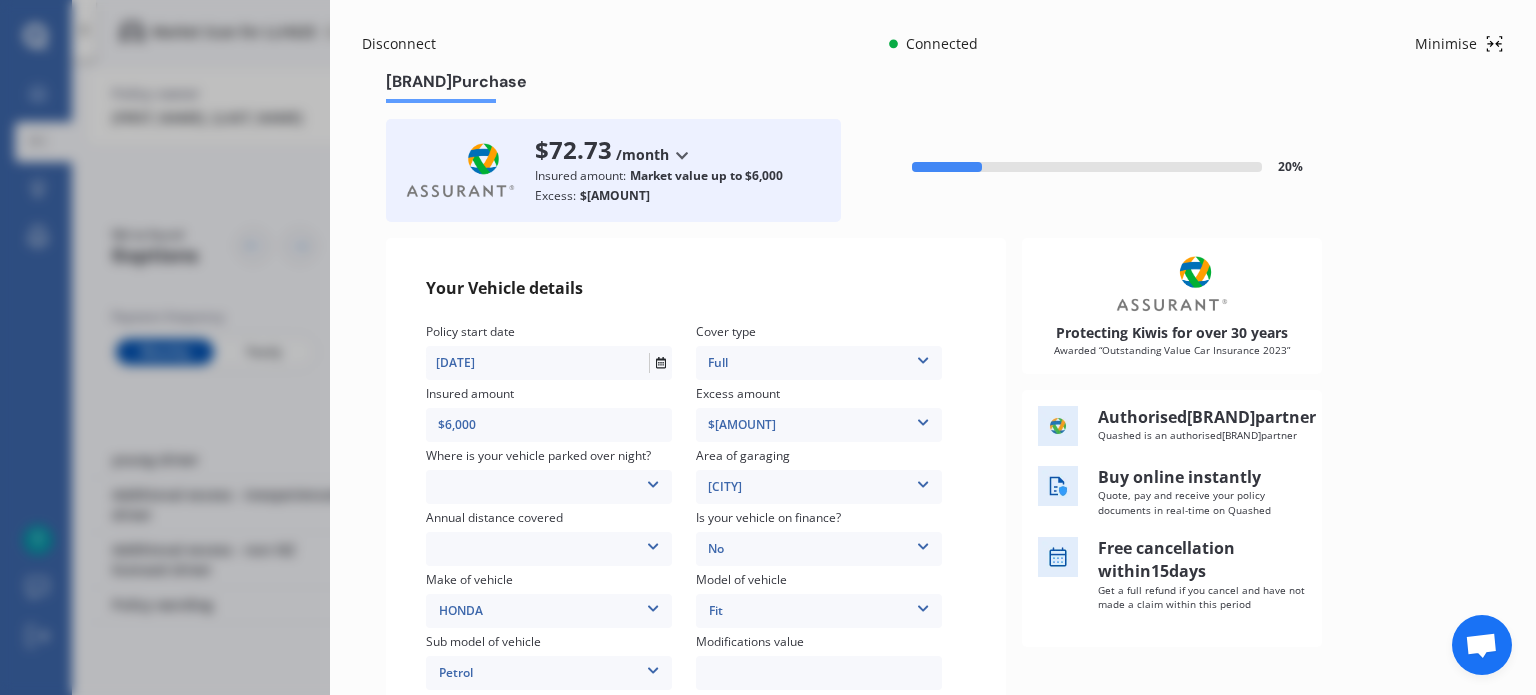 drag, startPoint x: 516, startPoint y: 86, endPoint x: 386, endPoint y: 67, distance: 131.38112 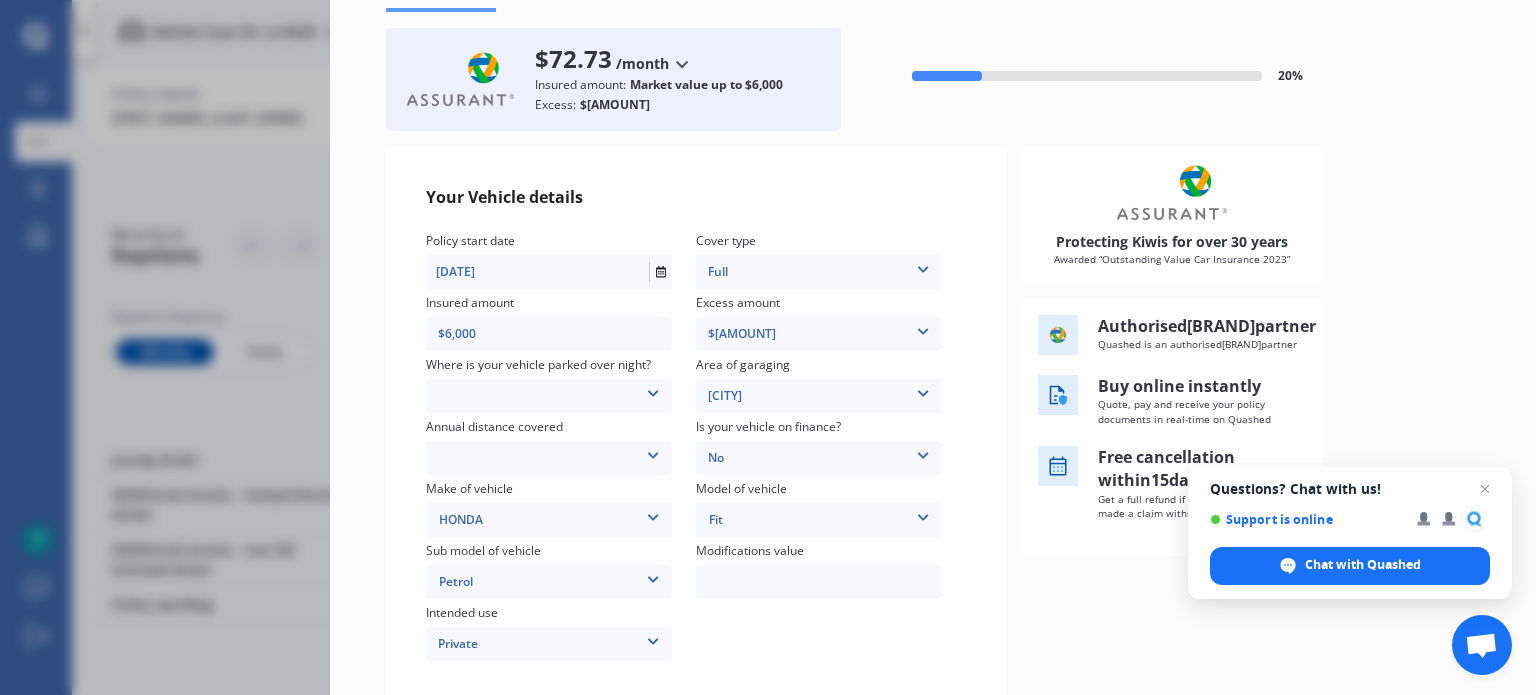scroll, scrollTop: 200, scrollLeft: 0, axis: vertical 